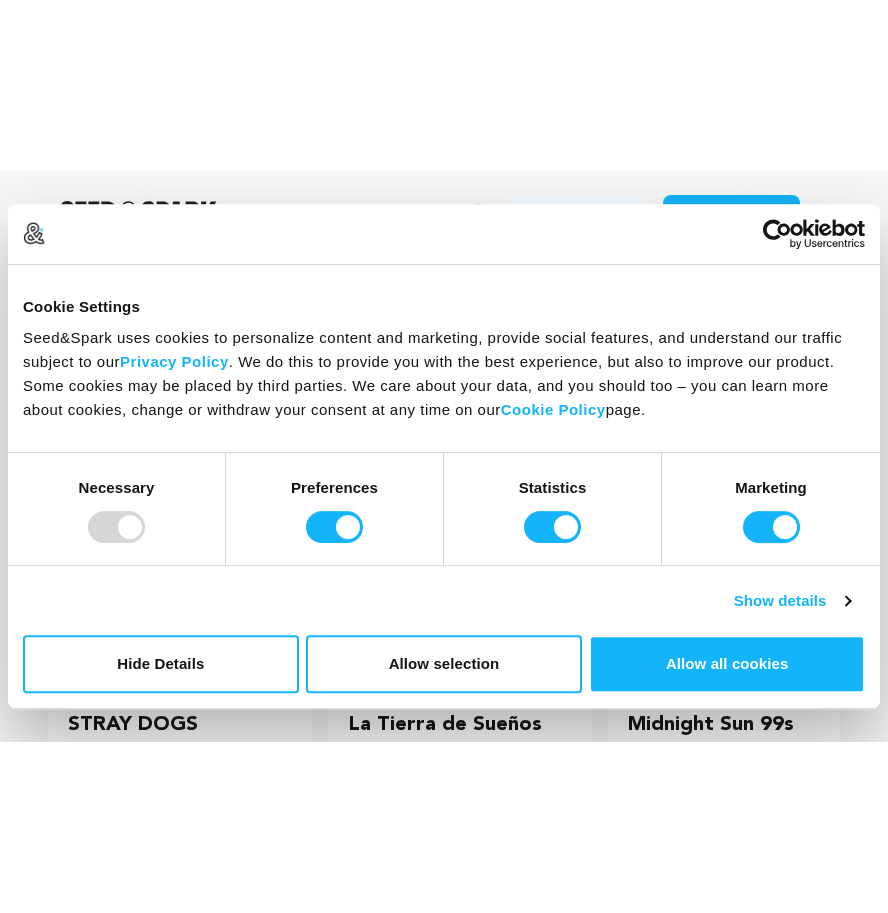 scroll, scrollTop: 0, scrollLeft: 0, axis: both 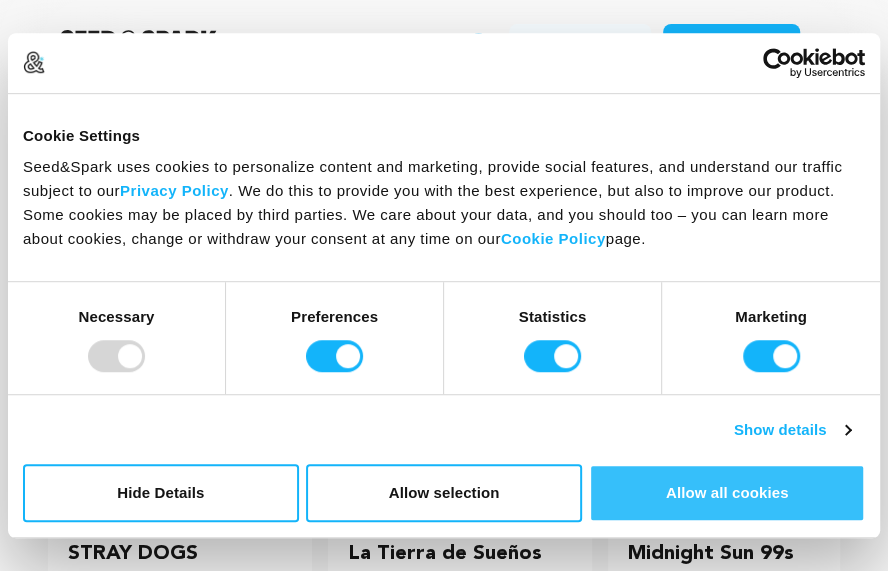 click on "Allow all cookies" at bounding box center [727, 493] 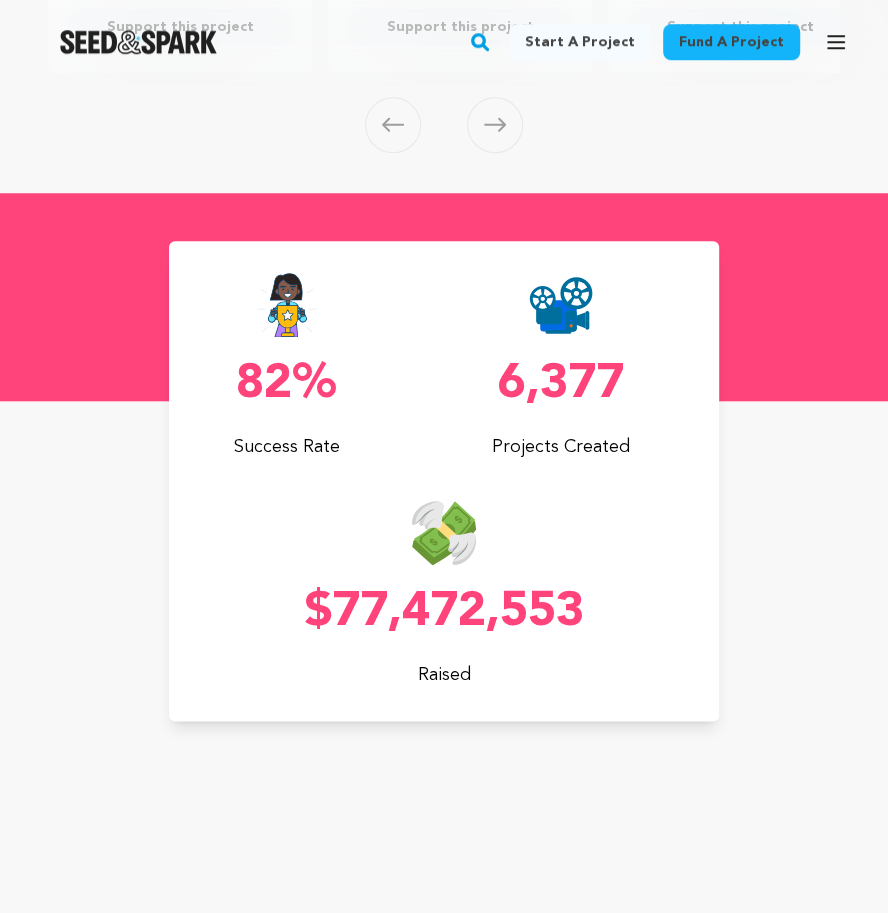 scroll, scrollTop: 727, scrollLeft: 0, axis: vertical 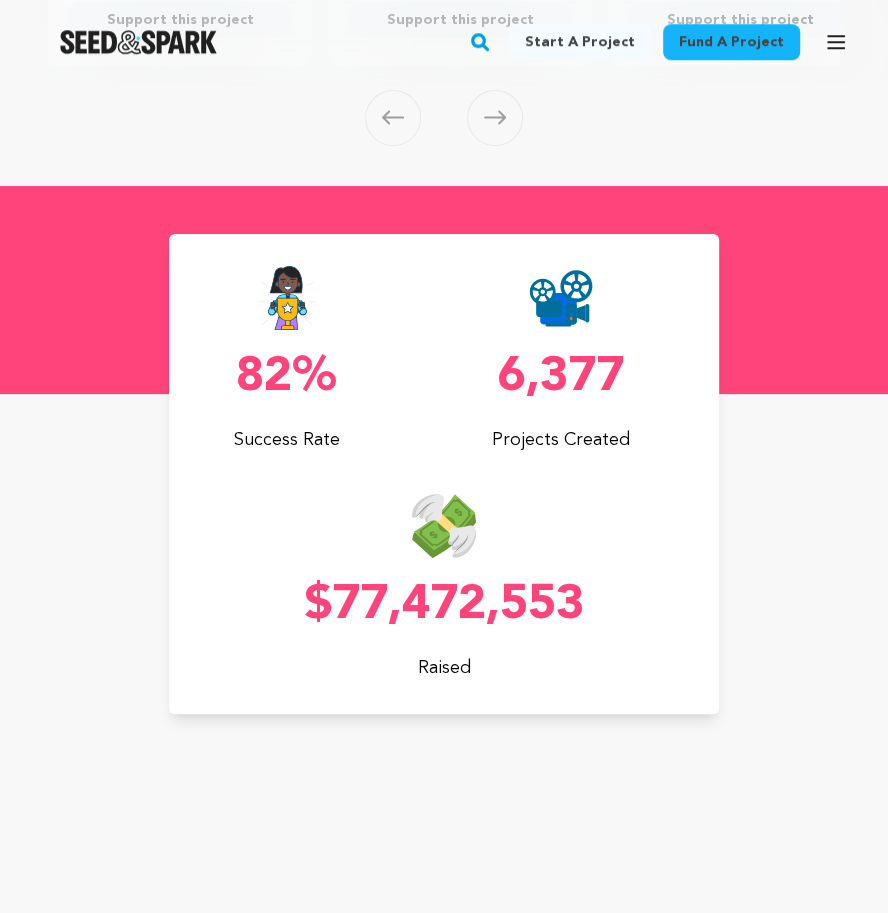 drag, startPoint x: 452, startPoint y: 601, endPoint x: 320, endPoint y: 593, distance: 132.2422 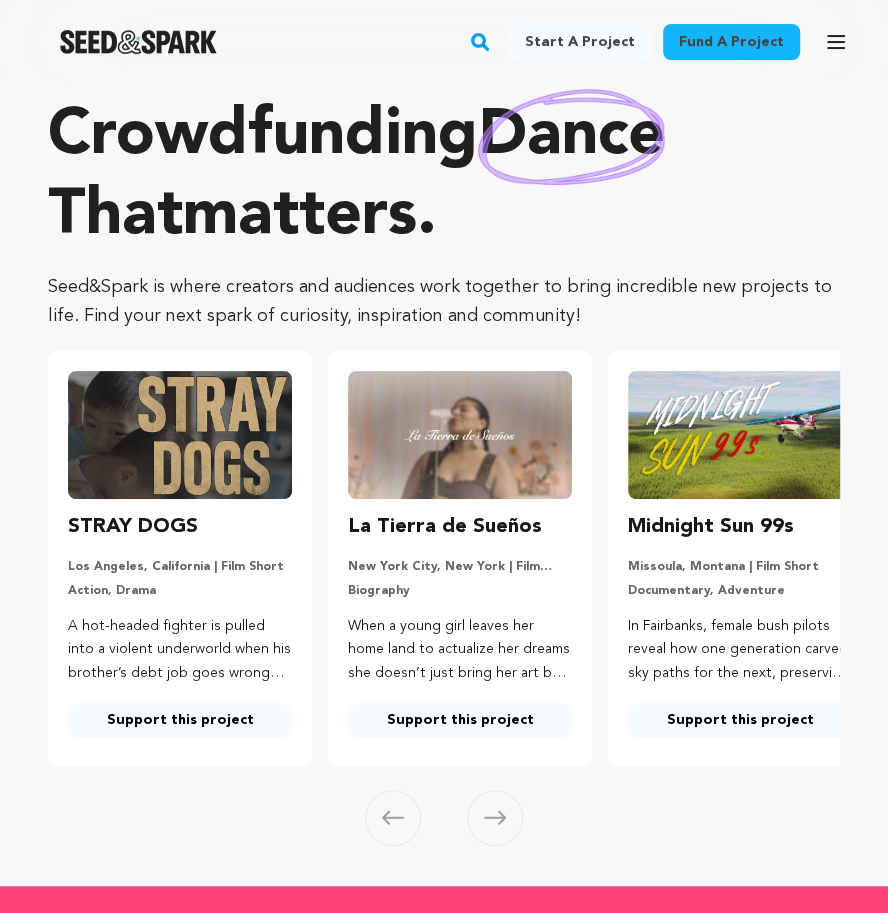 scroll, scrollTop: 0, scrollLeft: 0, axis: both 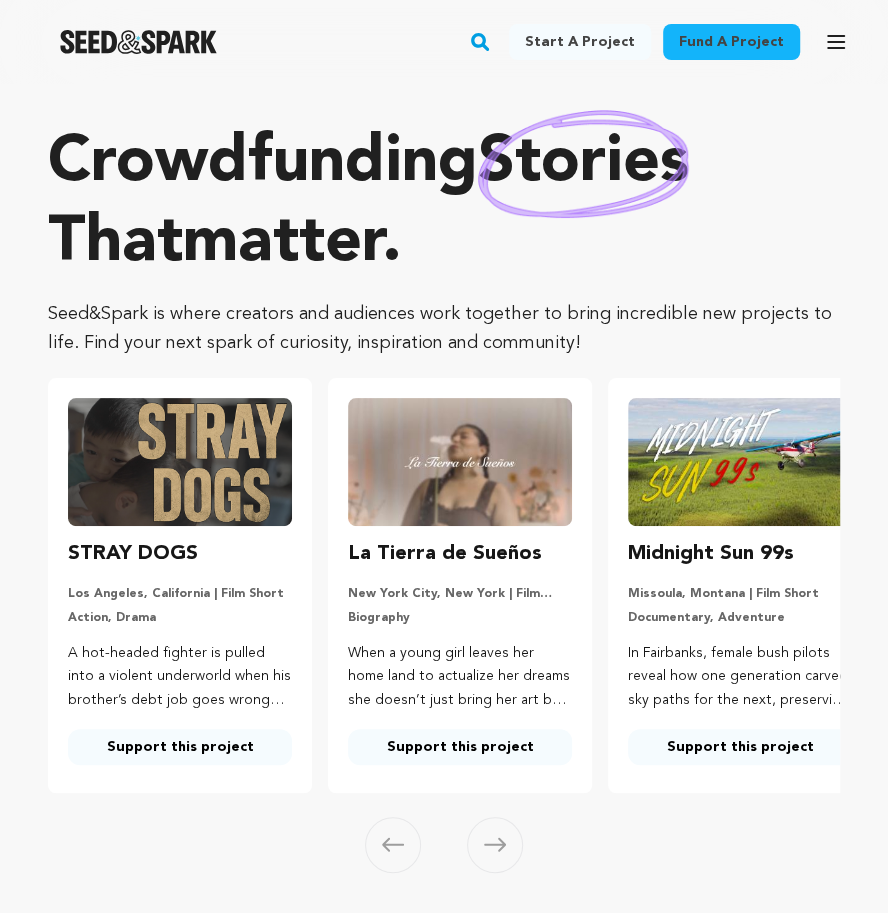 click on "Fund a project" at bounding box center (731, 42) 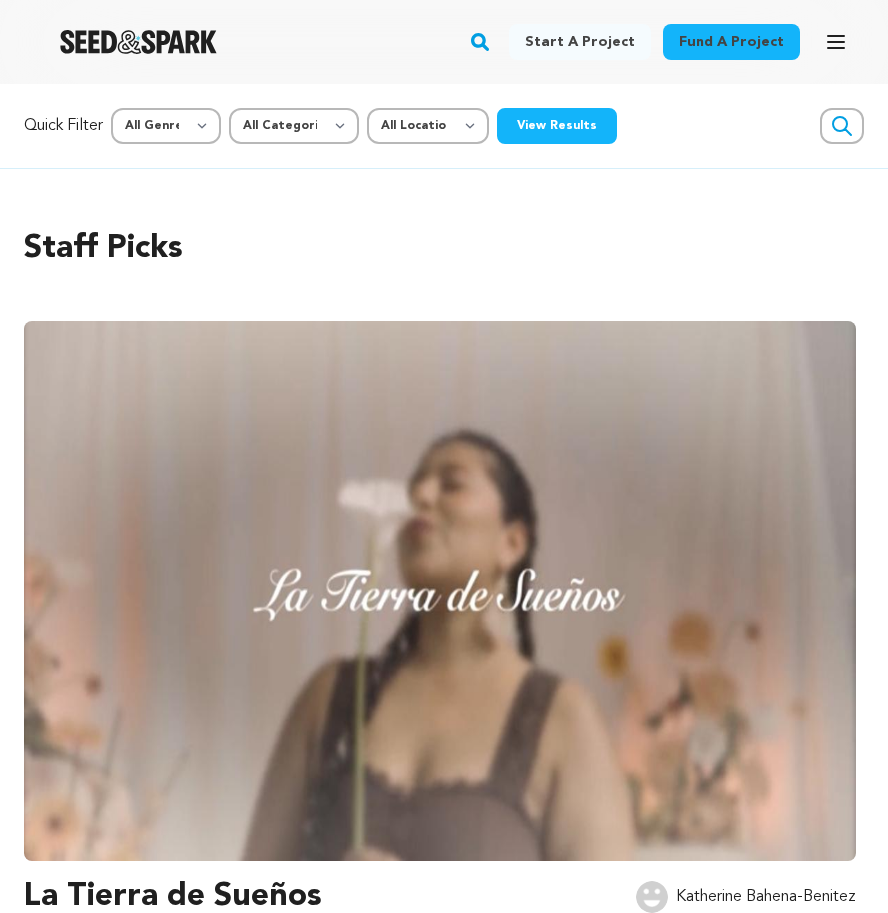 scroll, scrollTop: 0, scrollLeft: 0, axis: both 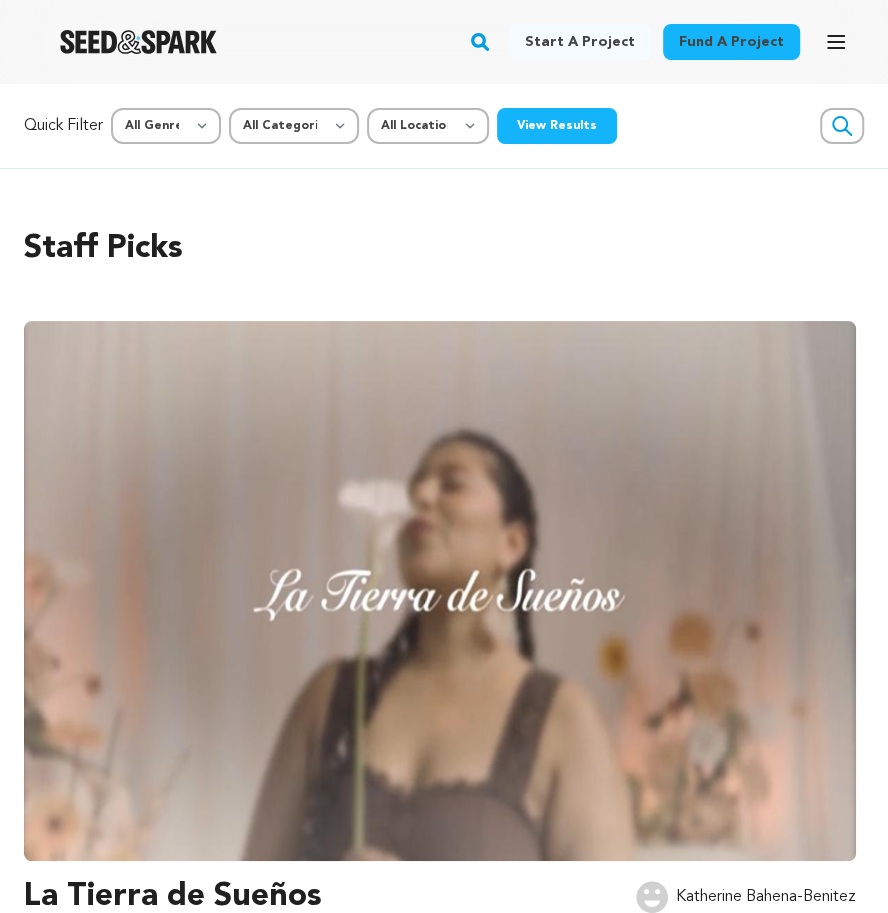 click on "Start a project" at bounding box center (580, 42) 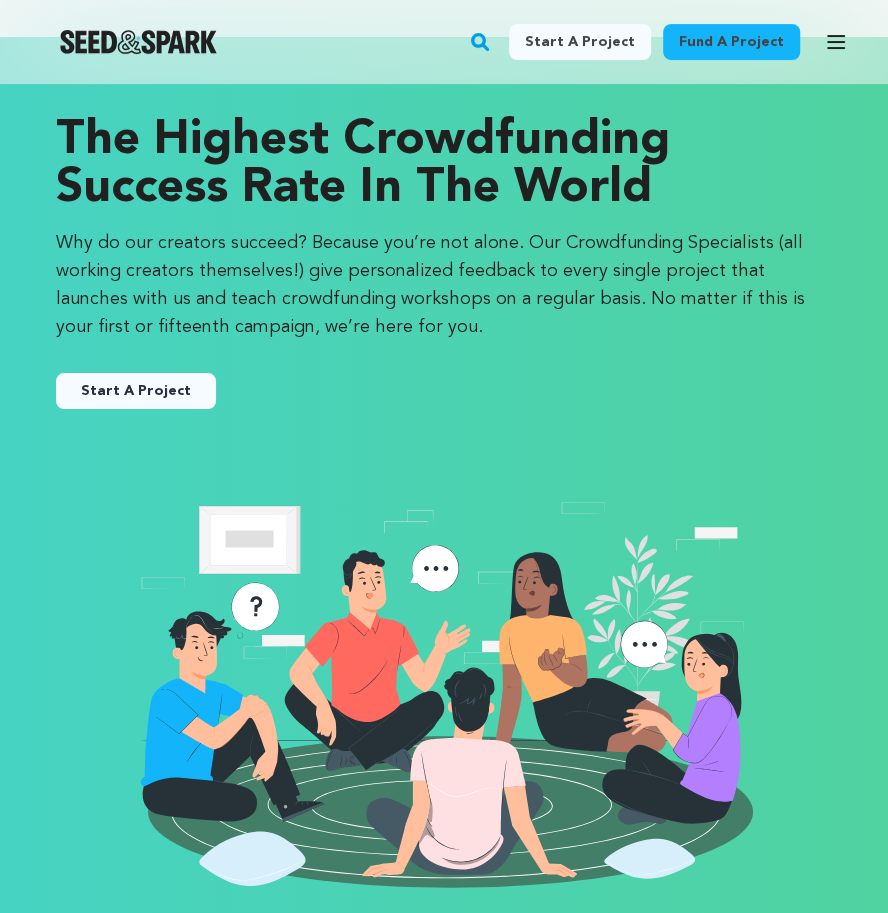 scroll, scrollTop: 0, scrollLeft: 0, axis: both 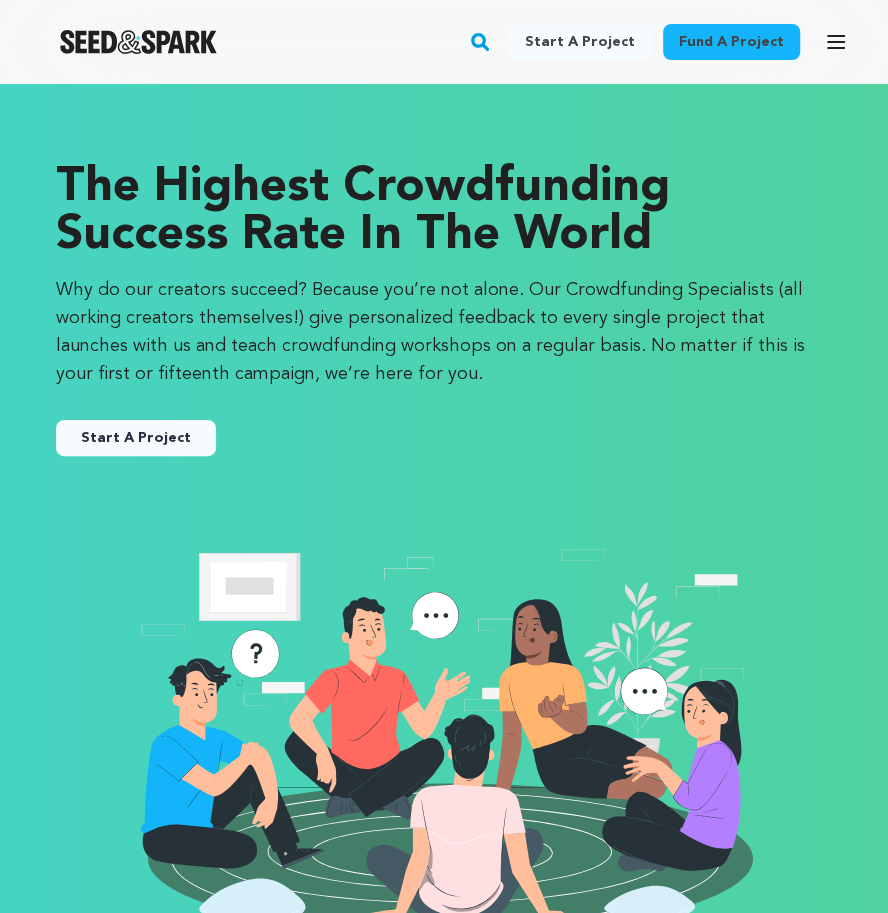 click on "Start A Project" at bounding box center [136, 438] 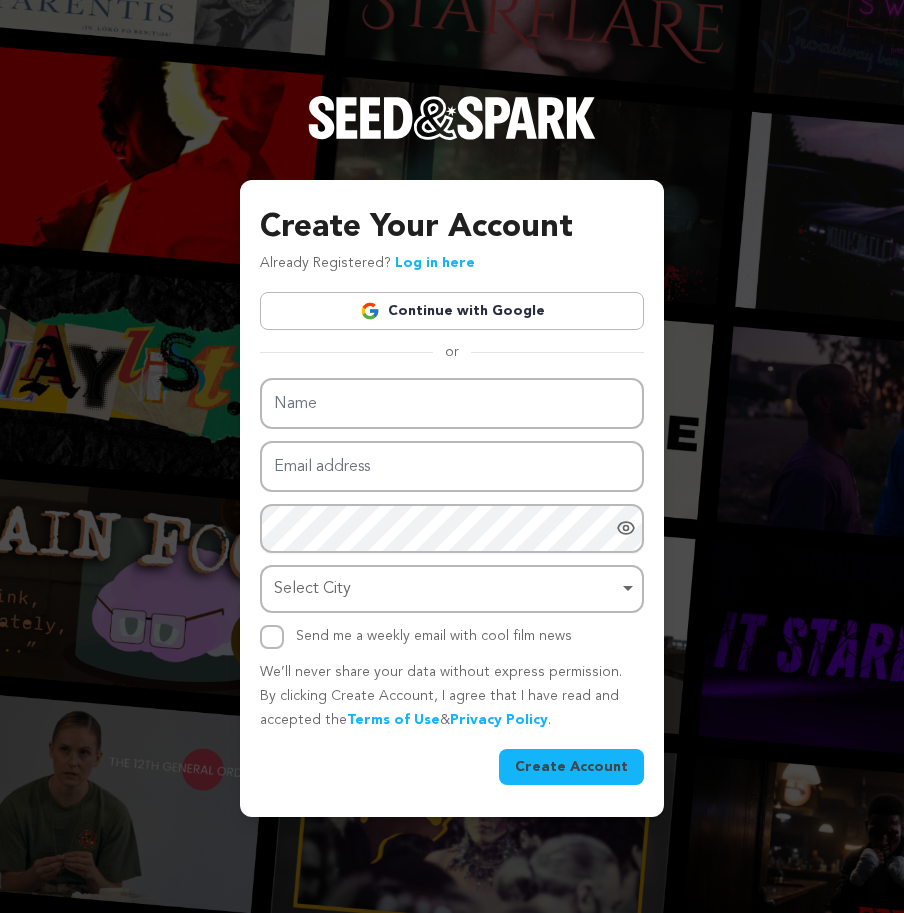 scroll, scrollTop: 0, scrollLeft: 0, axis: both 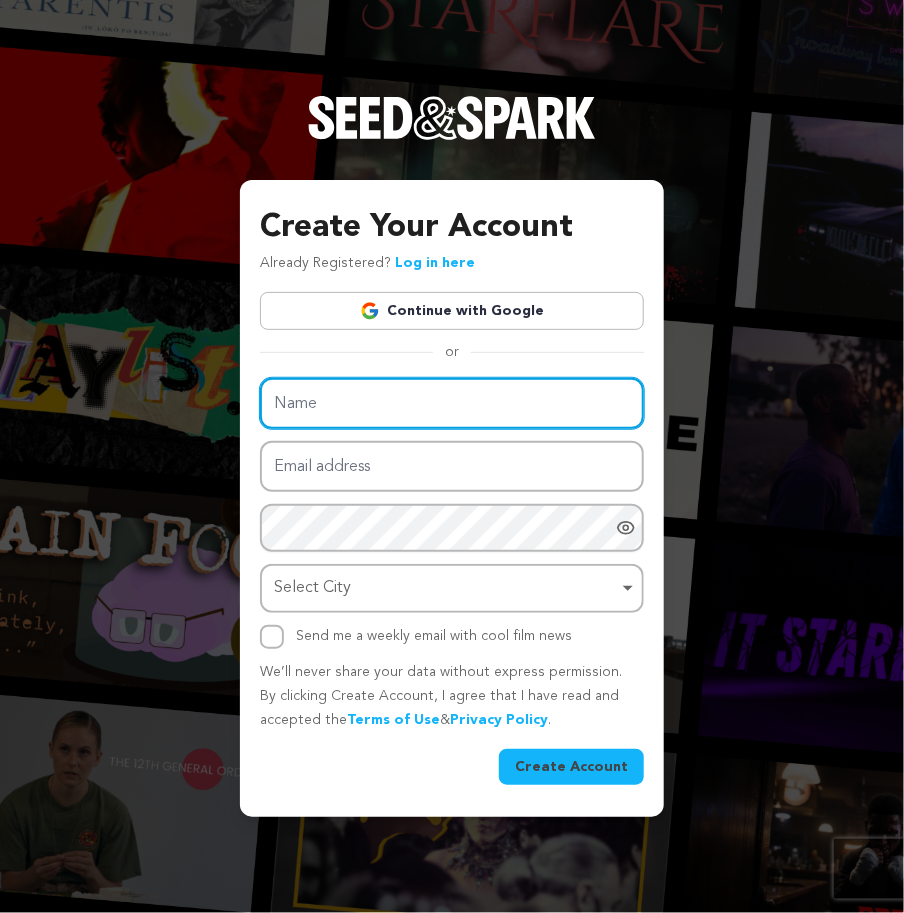 click on "Name" at bounding box center [452, 403] 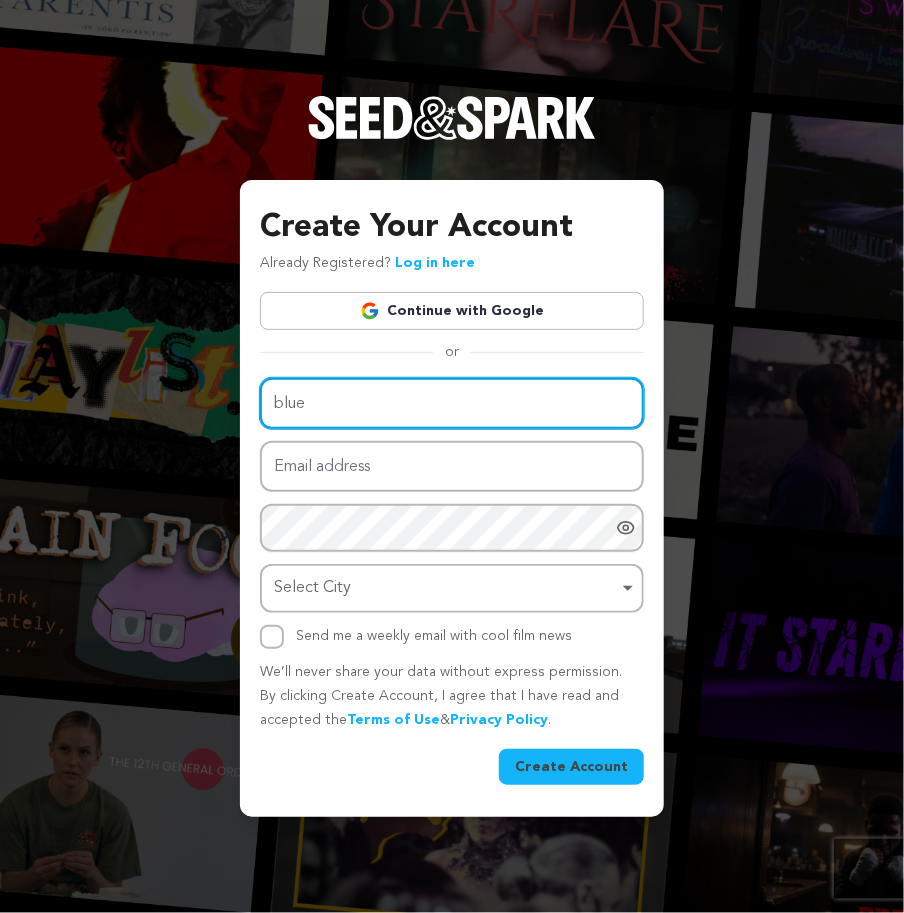 type on "blue" 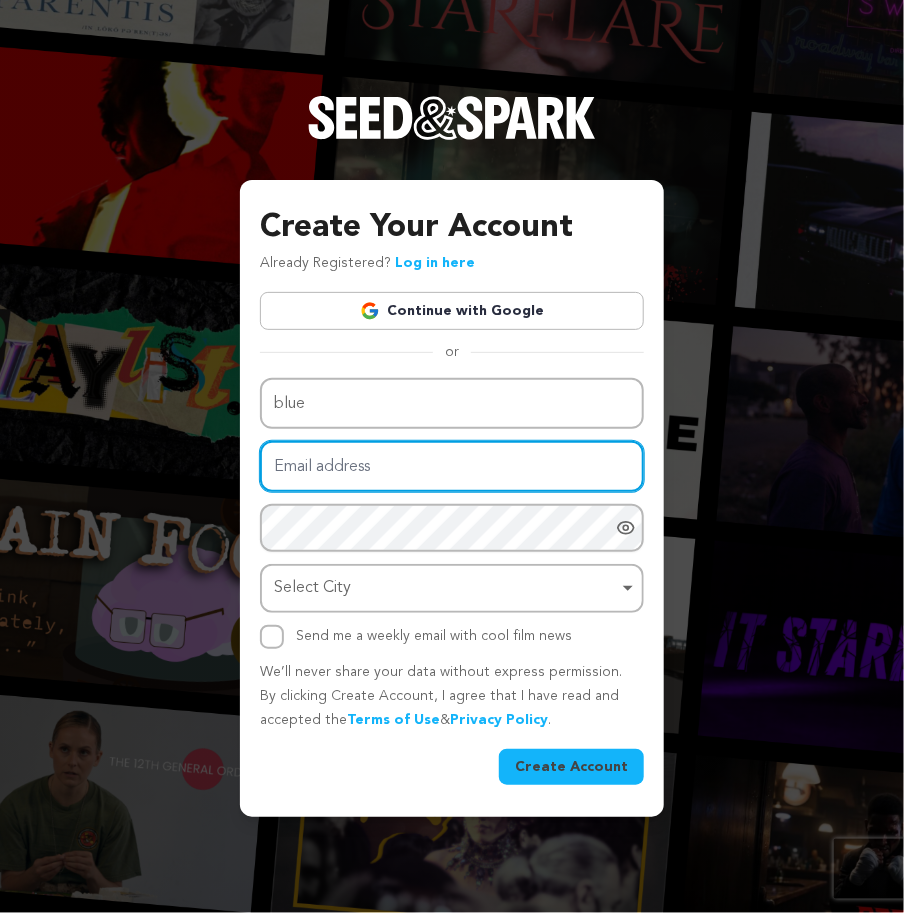 click on "Email address" at bounding box center (452, 466) 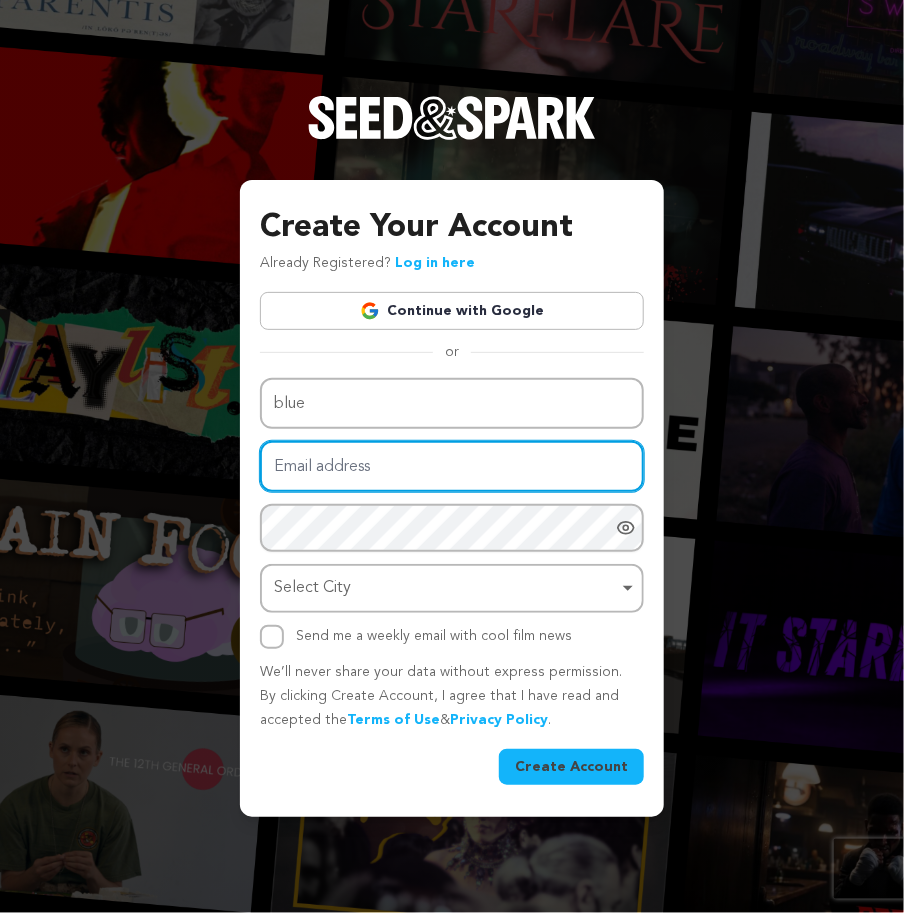 type on "bleu_young@example.com" 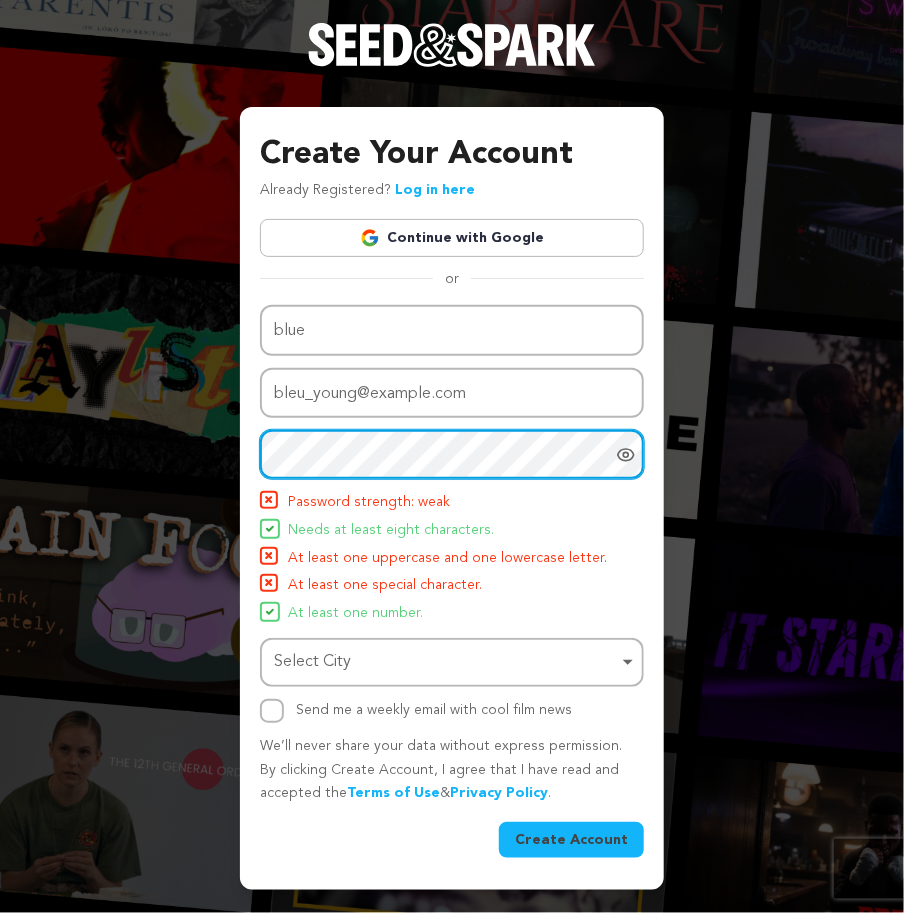 click on "Select City Remove item" at bounding box center [452, 662] 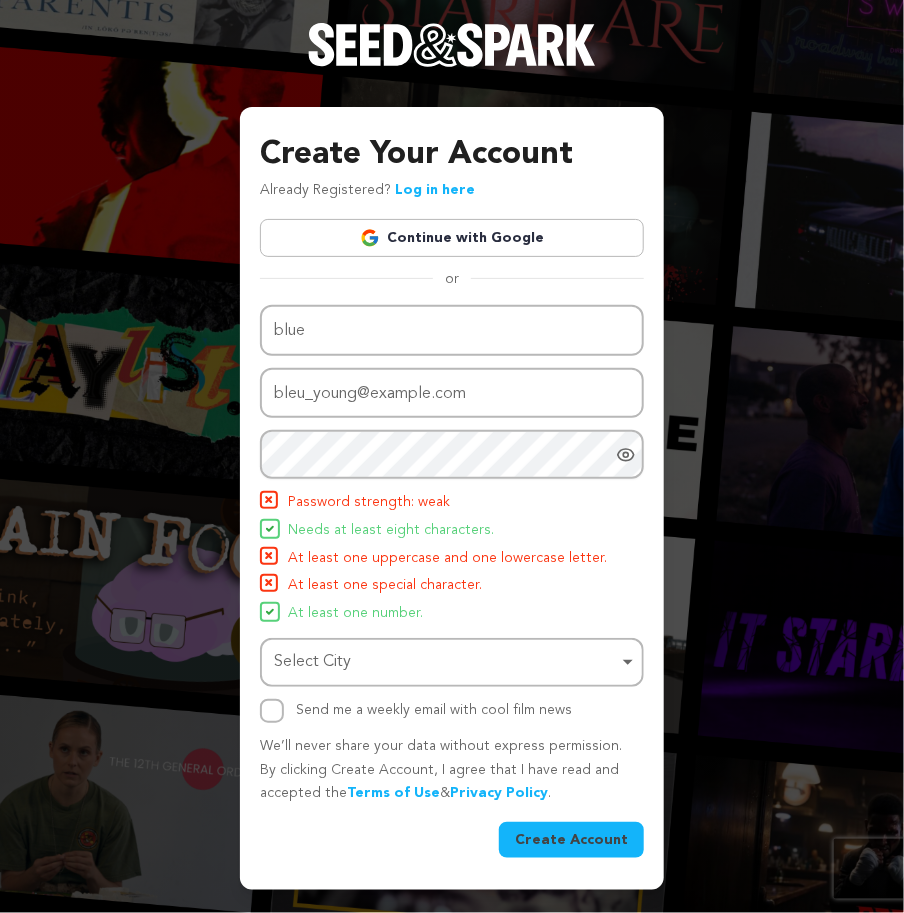 click 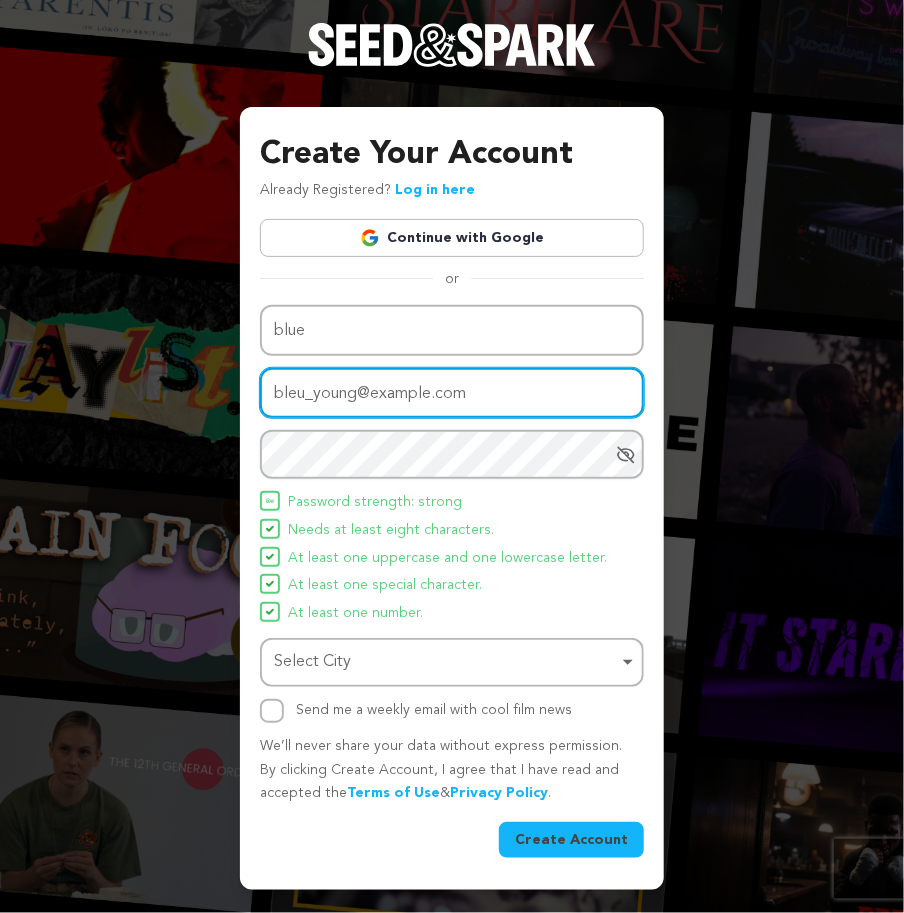 drag, startPoint x: 442, startPoint y: 393, endPoint x: 254, endPoint y: 394, distance: 188.00266 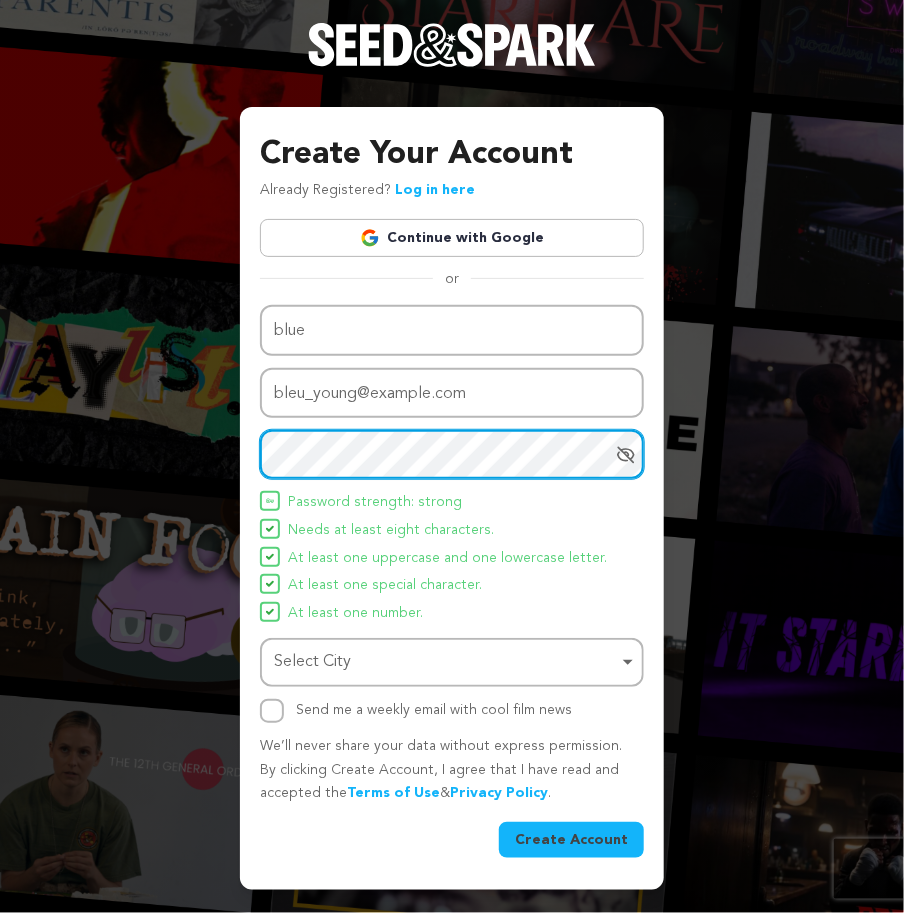 click on "Create Your Account
Already Registered?
Log in here
Continue with Google
or
eyJpdiI6IjlObW11MHRLSDU0bnIrWWozZmlnVkE9PSIsInZhbHVlIjoiUE1zWEJXbGlFYWs3Yk91d0MybnVvQT09IiwibWFjIjoiYWVkYTQ3OTQ1ZjBiMDhhNzg2YjliZjlhMWJlMjg4MWY3MmIyOTE2ZTZlYzljMjk3Yjc4ZTU2ODA1M2NjN2M4NiIsInRhZyI6IiJ9
Name
blue" at bounding box center (452, 498) 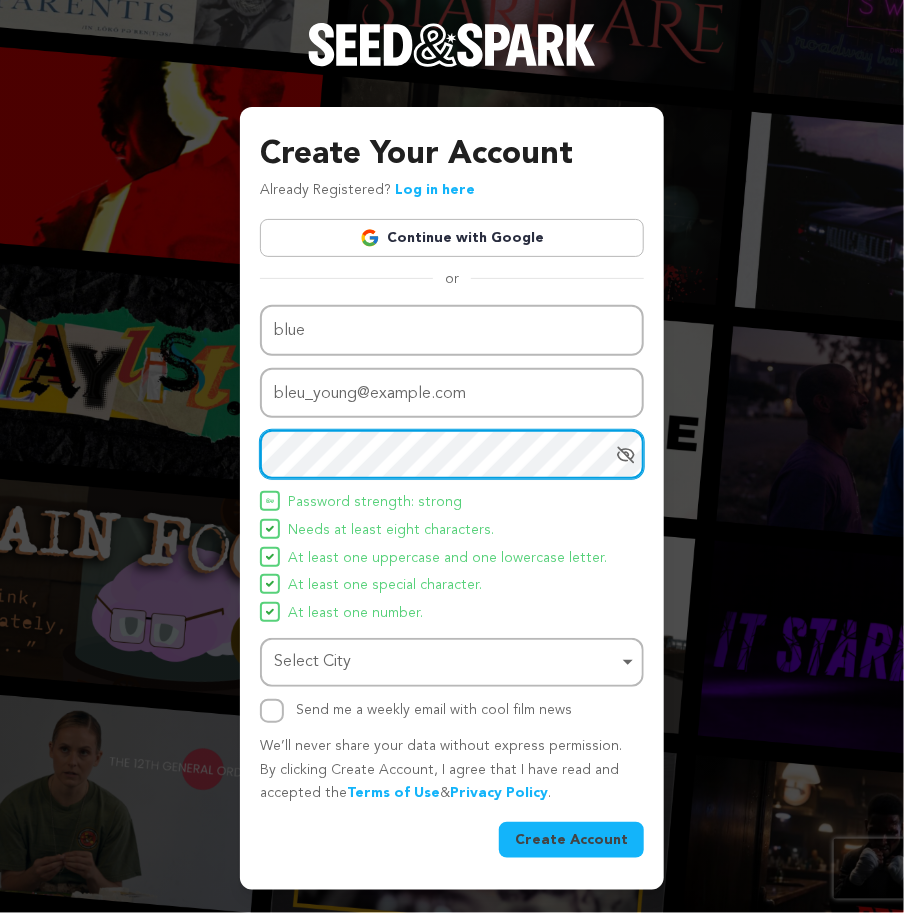 click on "Select City Remove item" at bounding box center (446, 662) 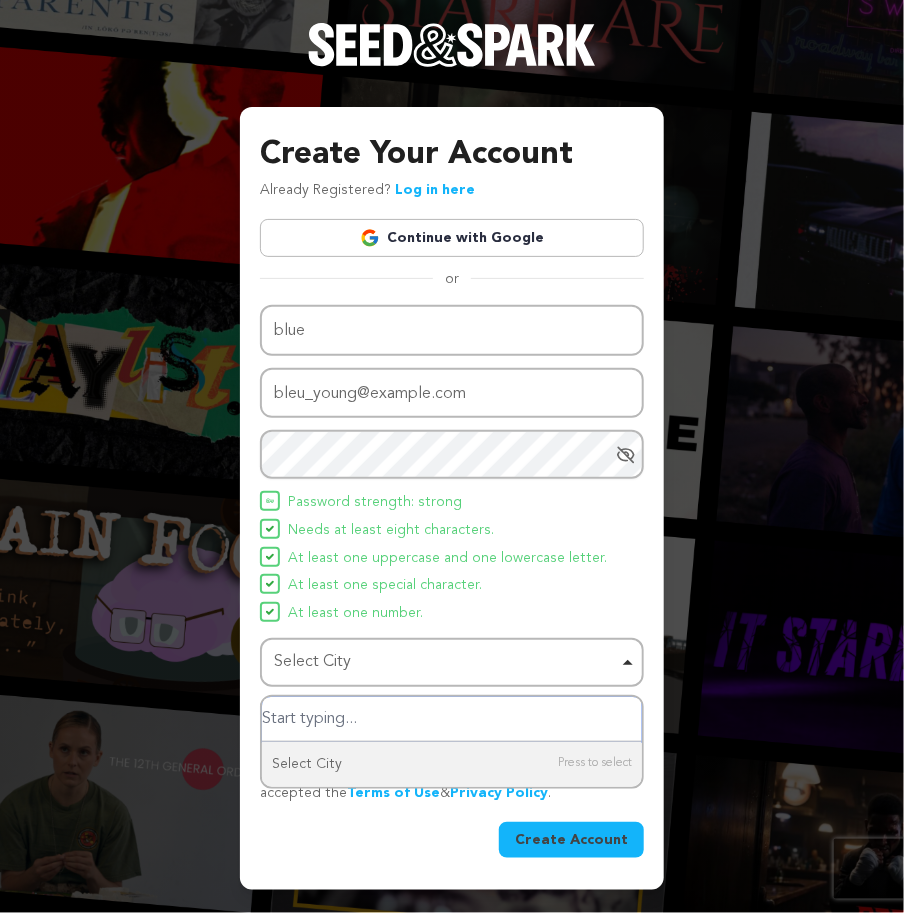 type on "china" 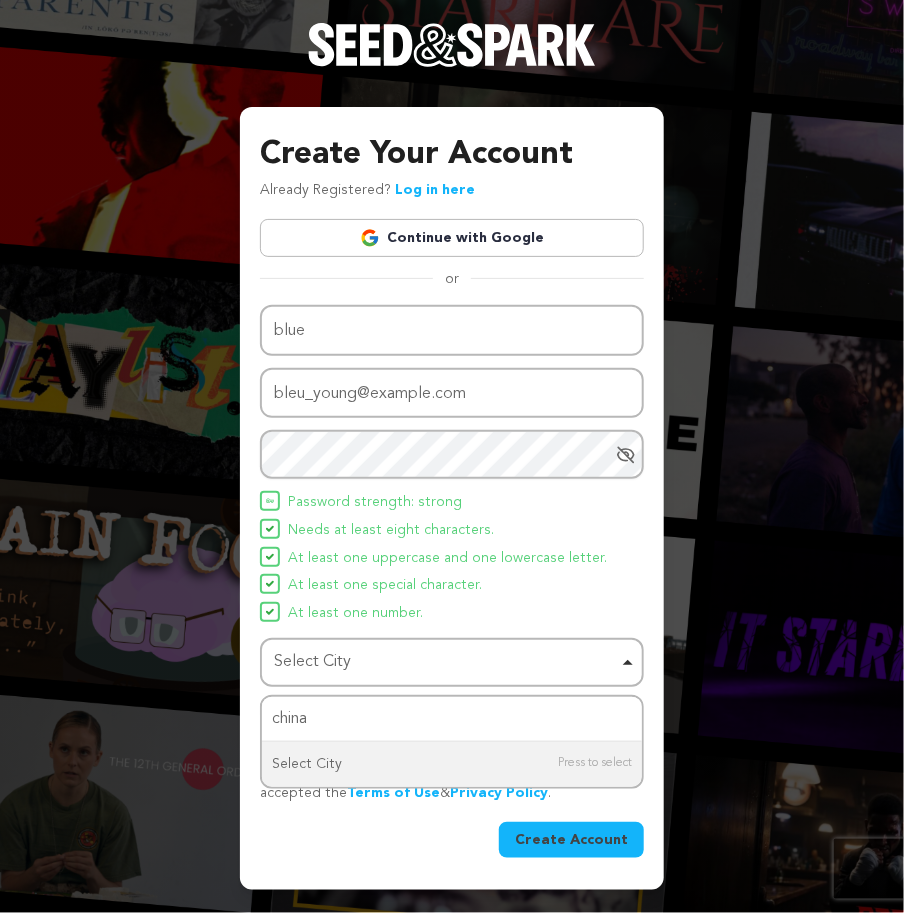 type 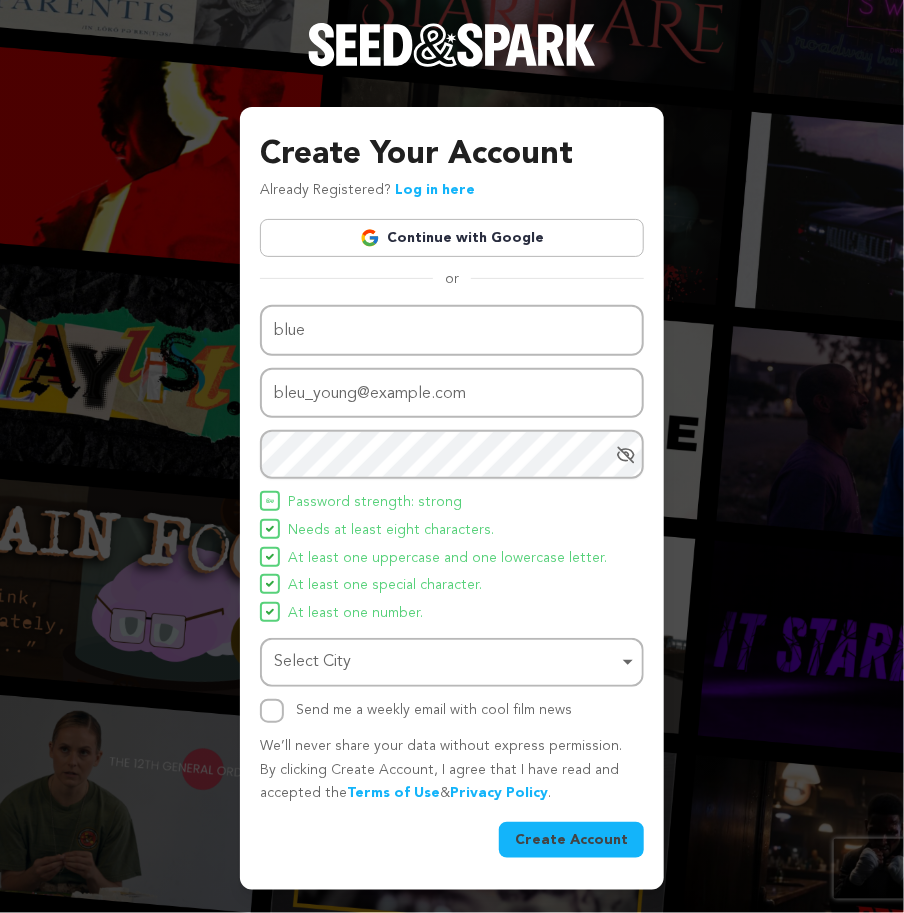 click on "Select City Remove item" at bounding box center (446, 662) 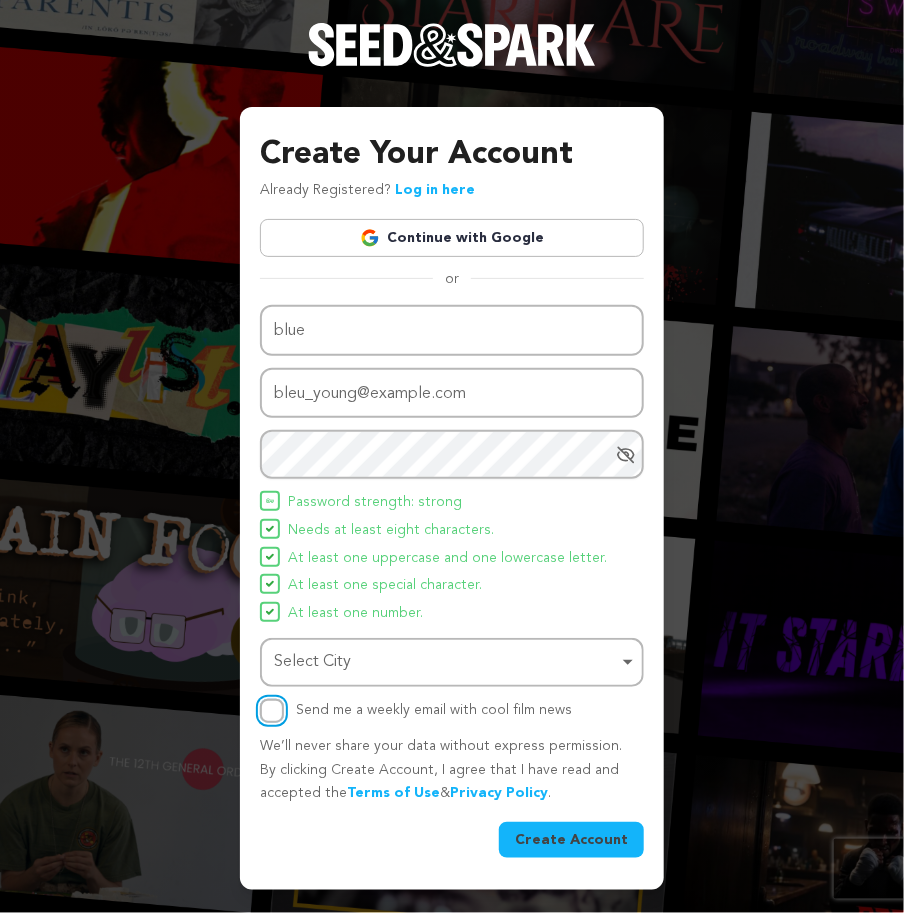 click on "Send me a weekly email with cool film news" at bounding box center [272, 711] 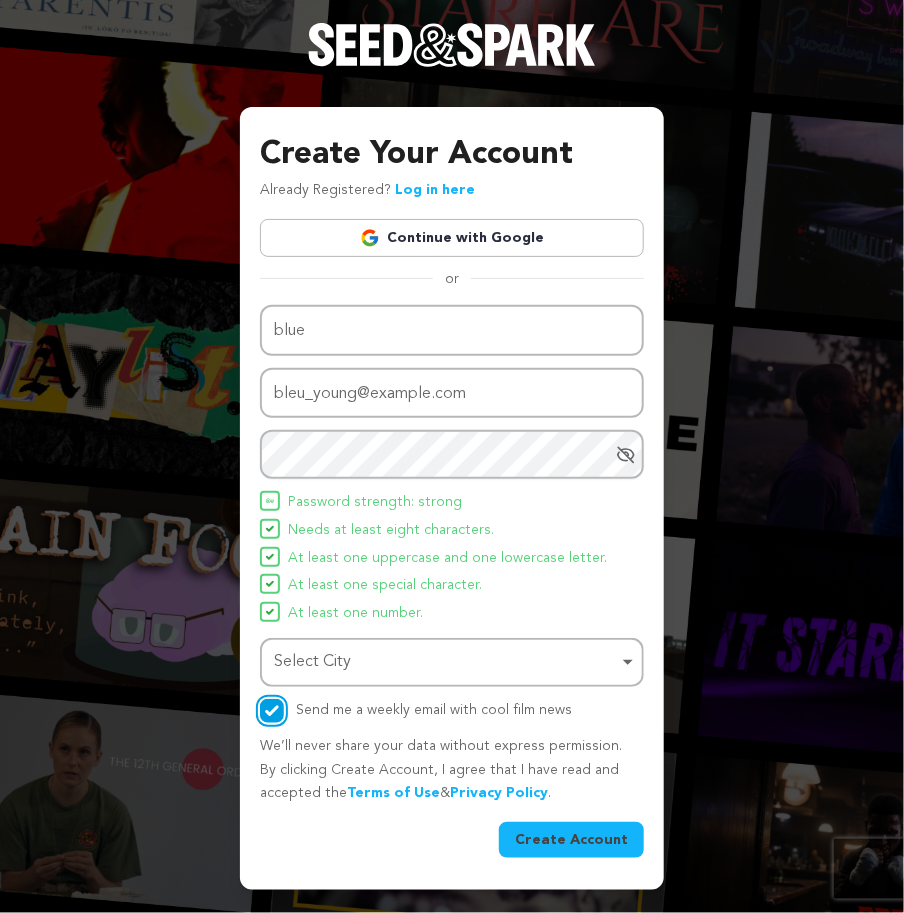click on "Select City Remove item" at bounding box center [446, 662] 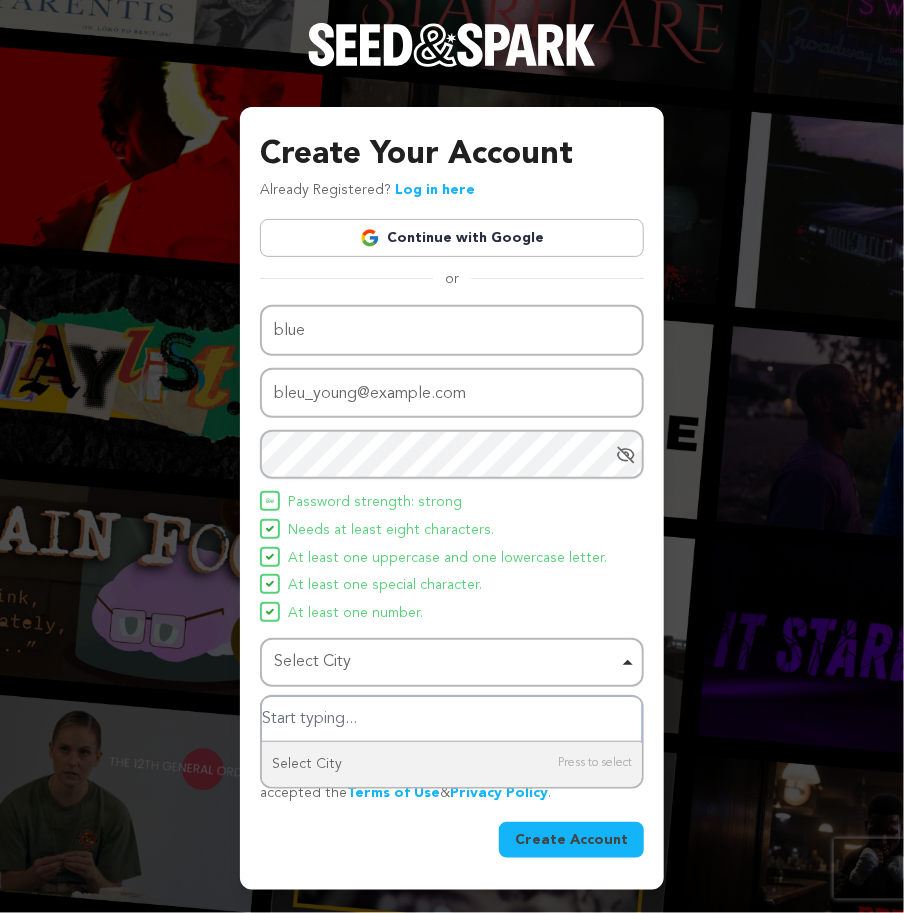 click at bounding box center (452, 719) 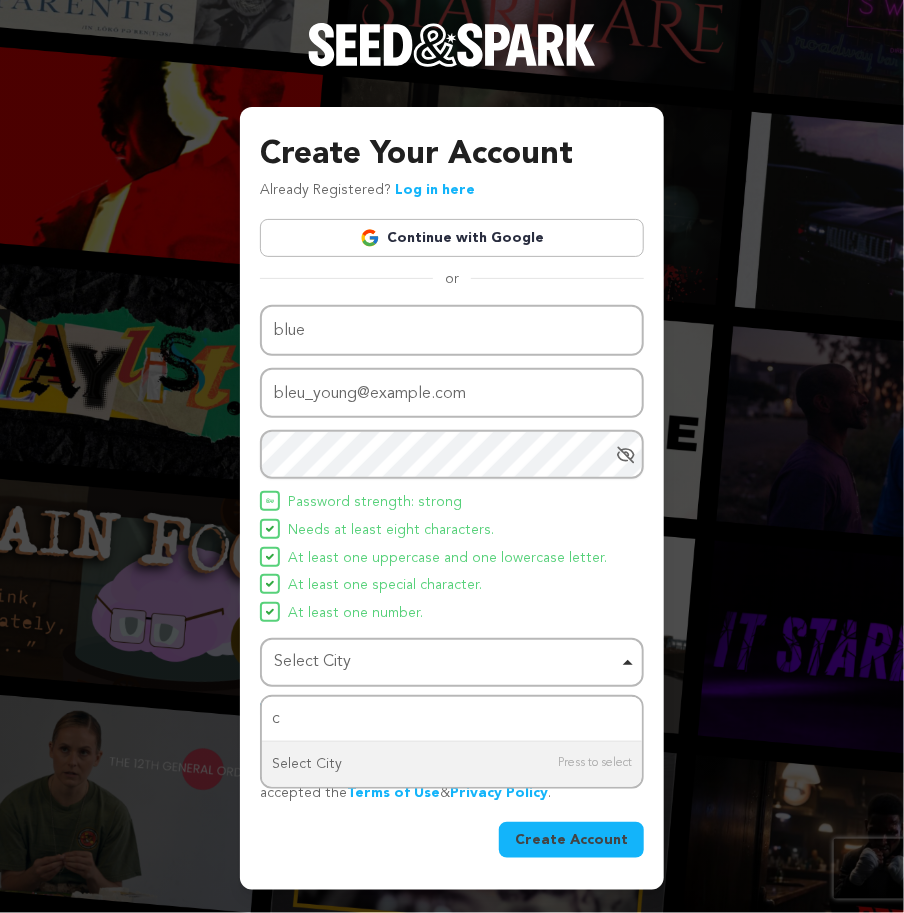 type 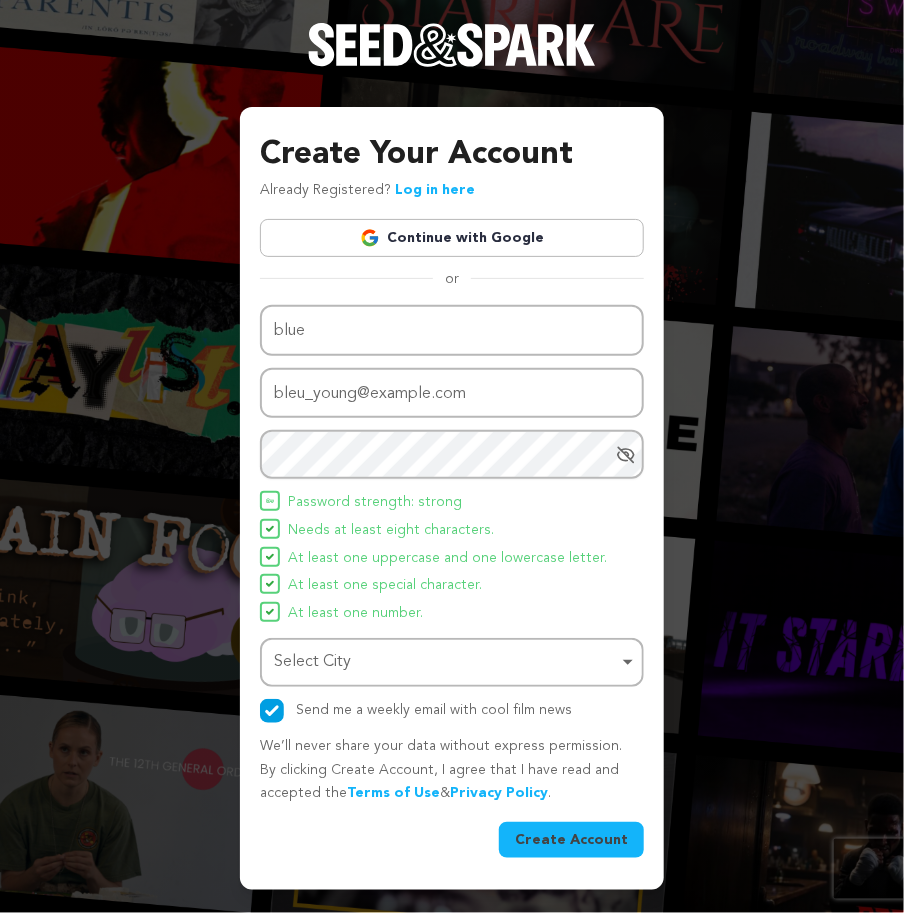 click on "Name
blue
Email address
bleu_young@qq.com
Password
Password must have at least 8 characters.
Password must have at least one uppercase and one lowercase letter.
Password must have at least one special character.
Password must have at least one number.
Password strength: strong
Needs at least eight characters." at bounding box center [452, 581] 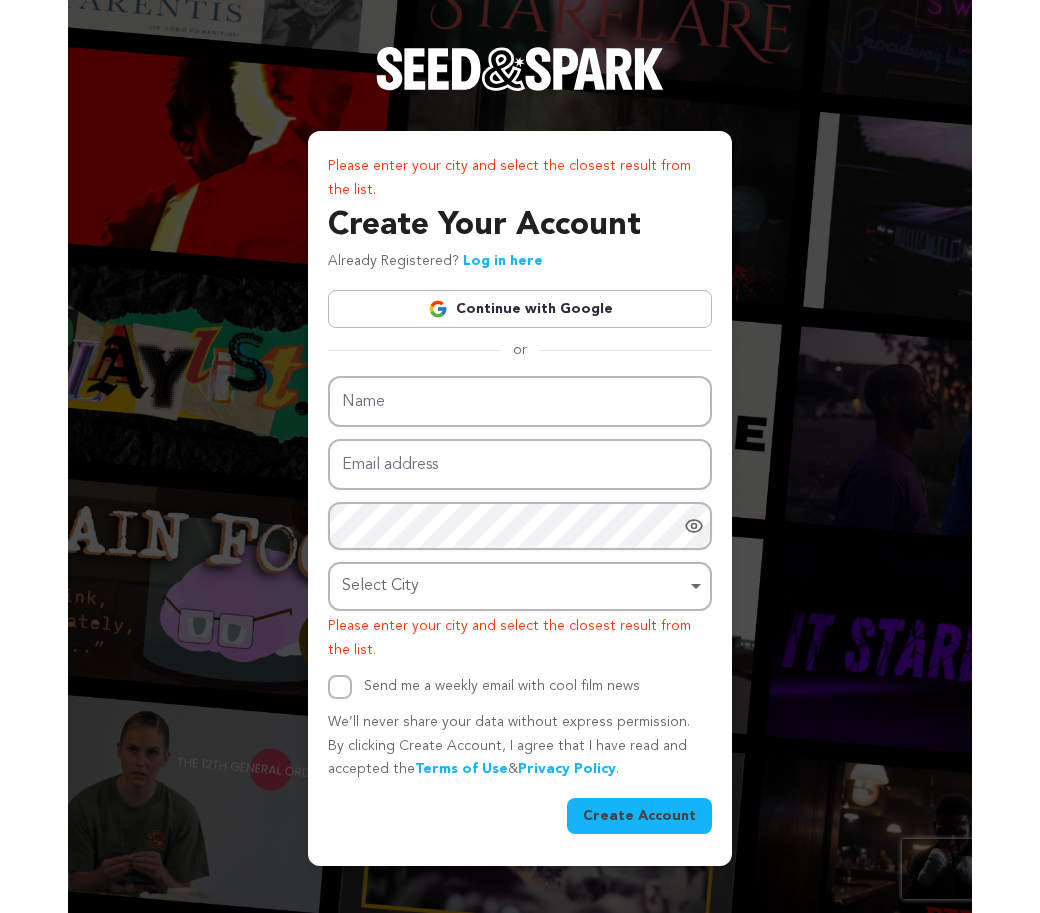 scroll, scrollTop: 0, scrollLeft: 0, axis: both 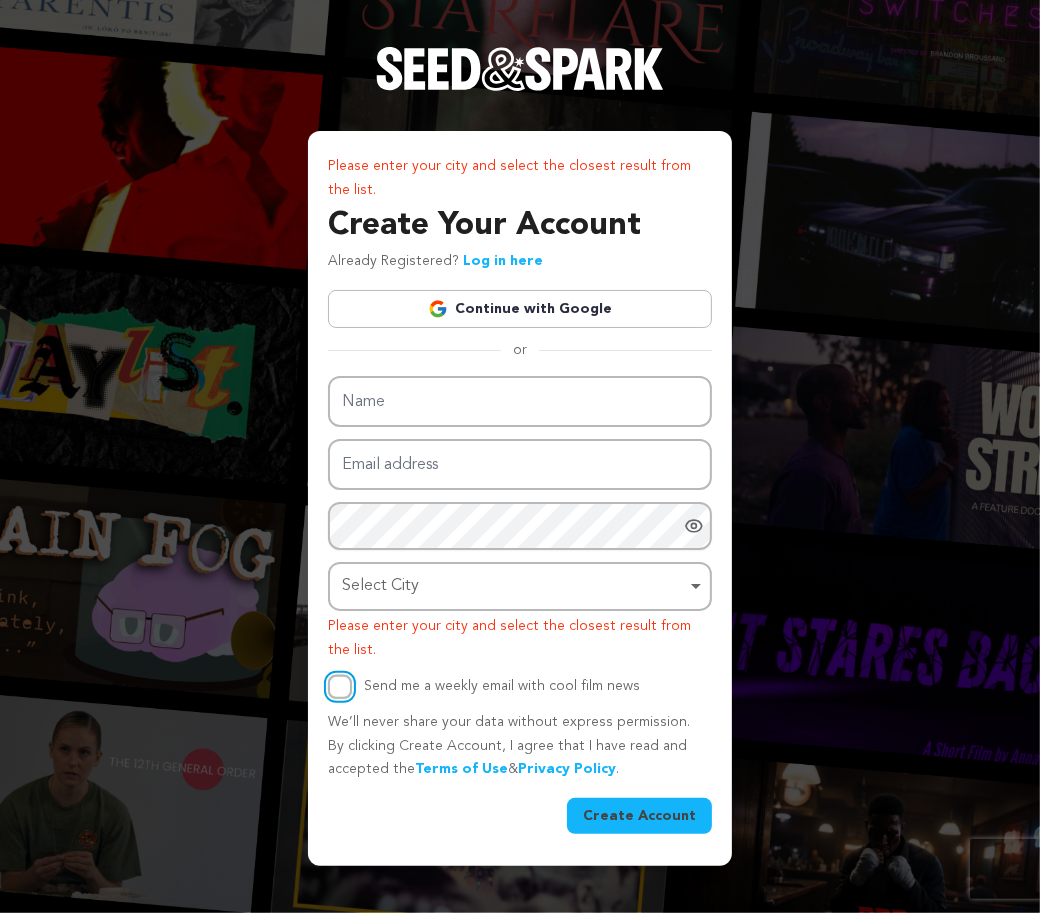 click on "Send me a weekly email with cool film news" at bounding box center [340, 687] 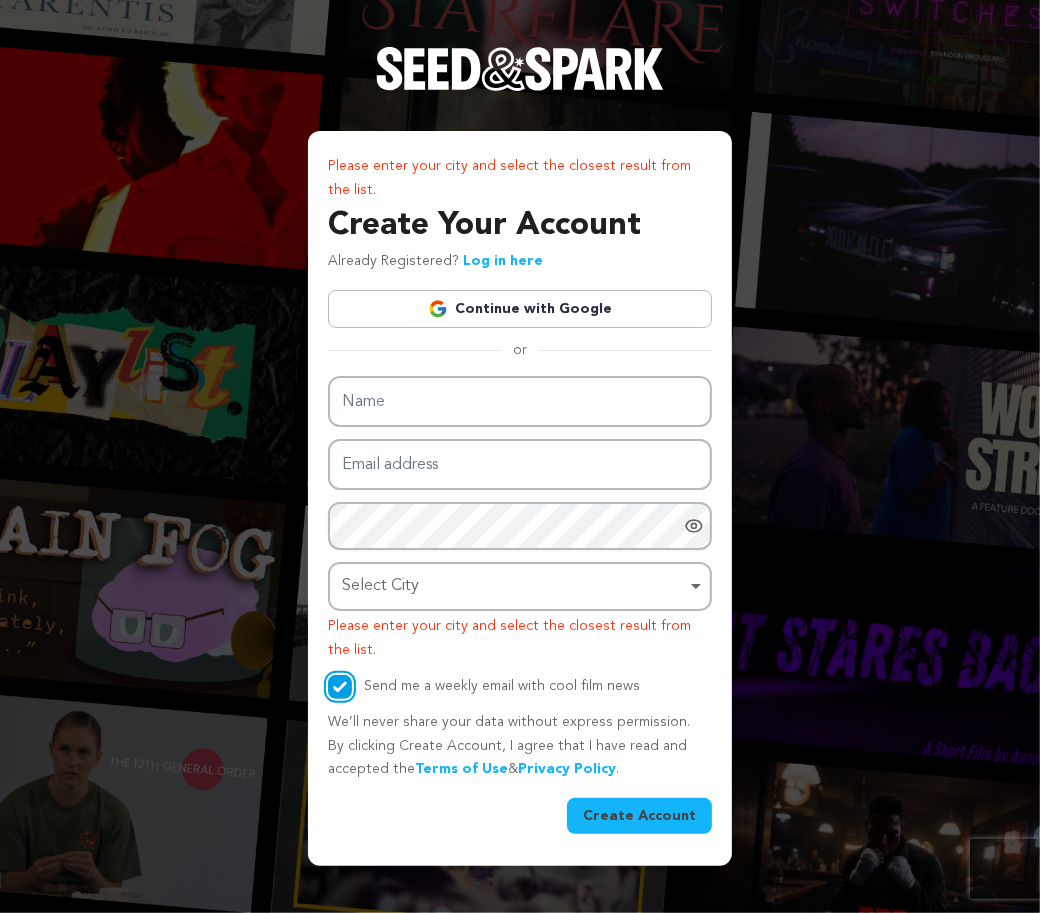 click on "Select City Remove item" at bounding box center [514, 586] 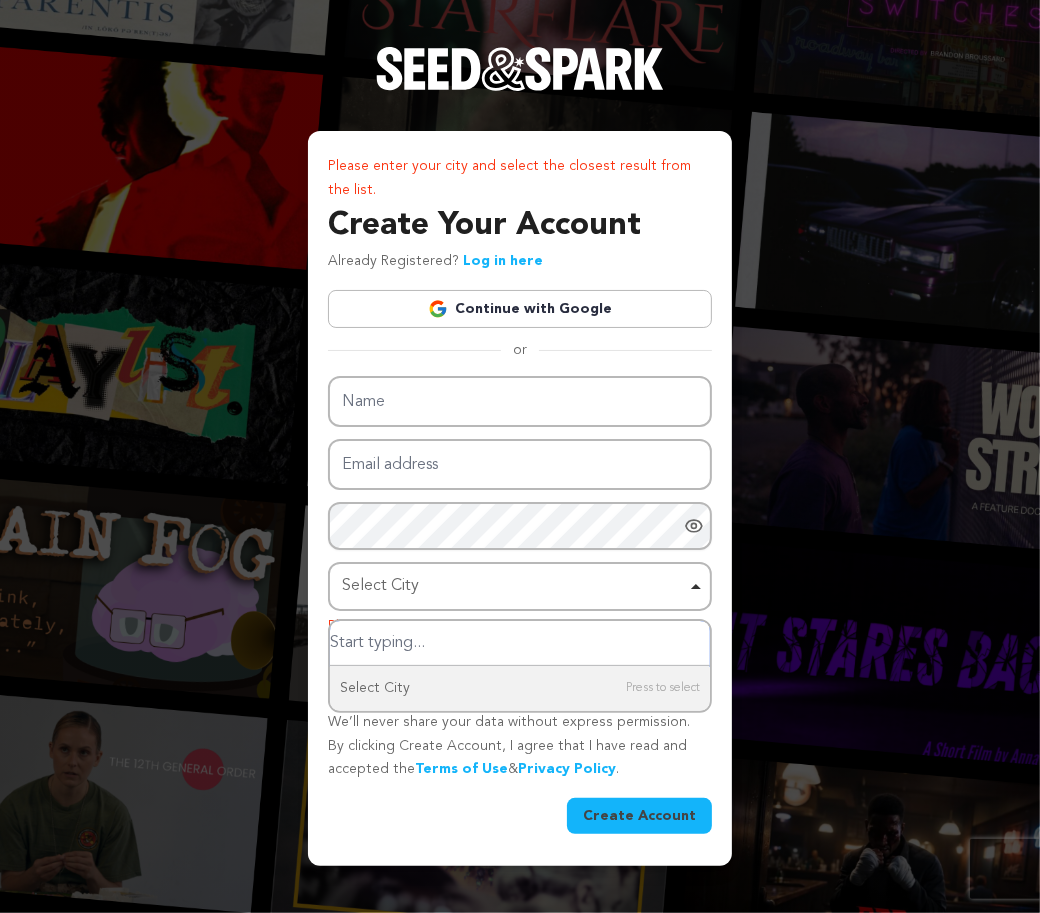 click at bounding box center (520, 643) 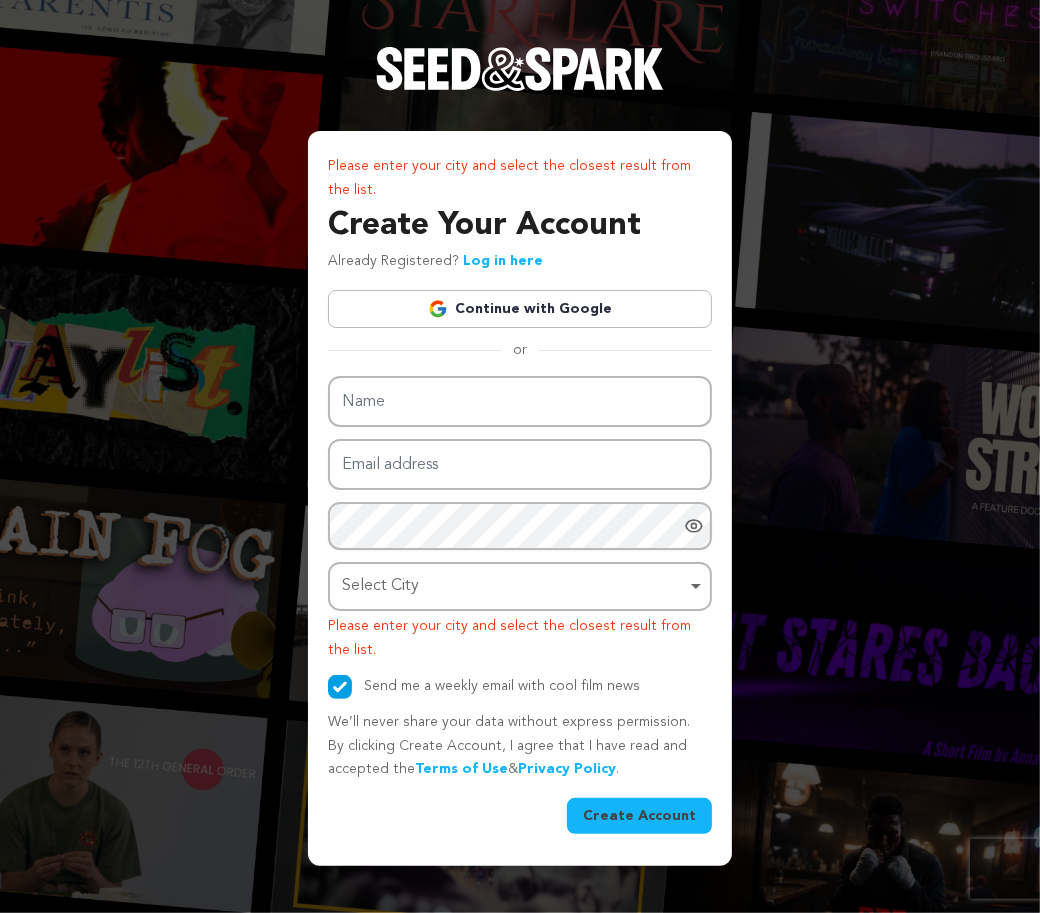 click on "Select City Remove item" at bounding box center (514, 586) 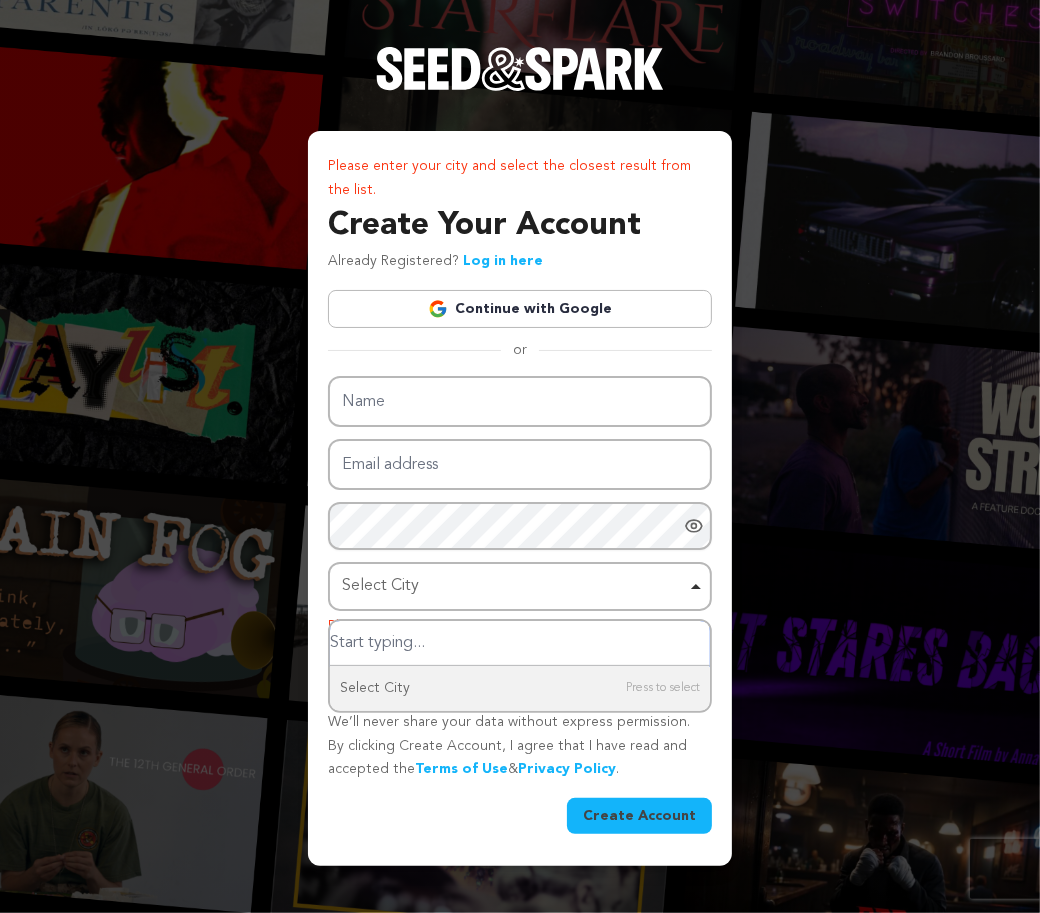 click at bounding box center (520, 643) 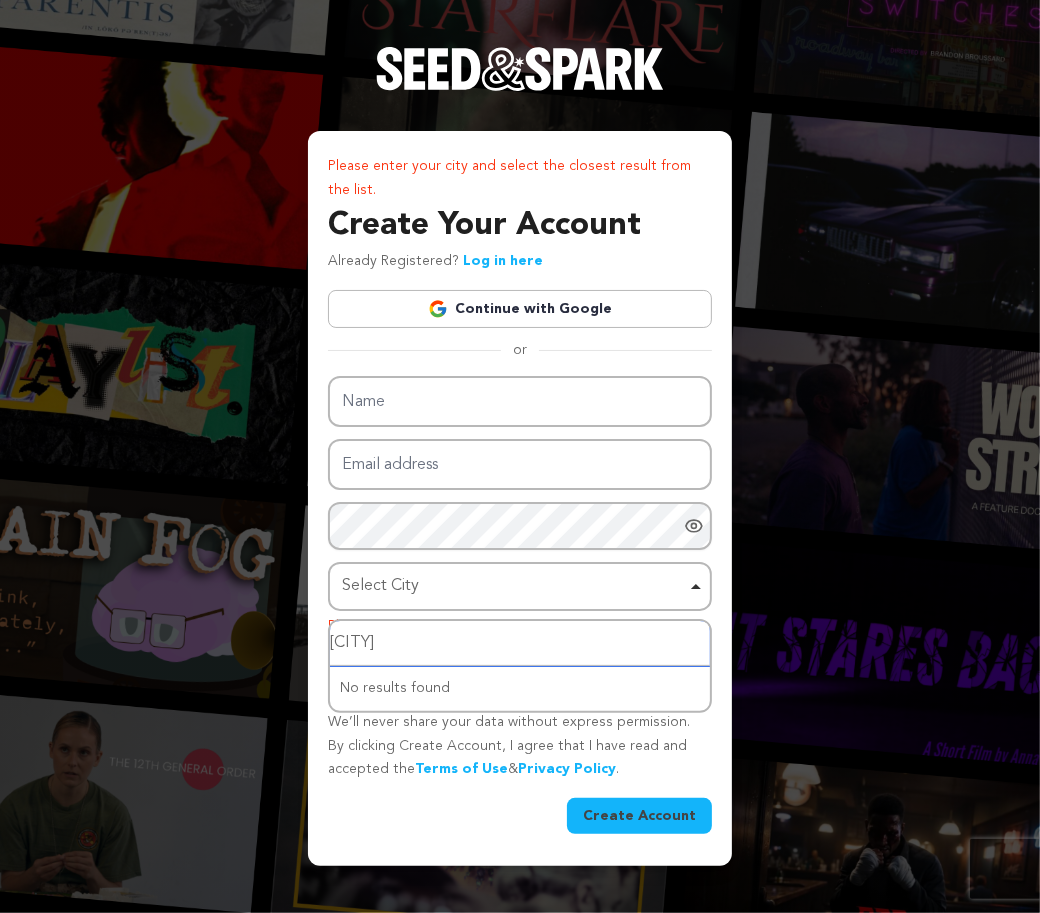 type on "shanghai" 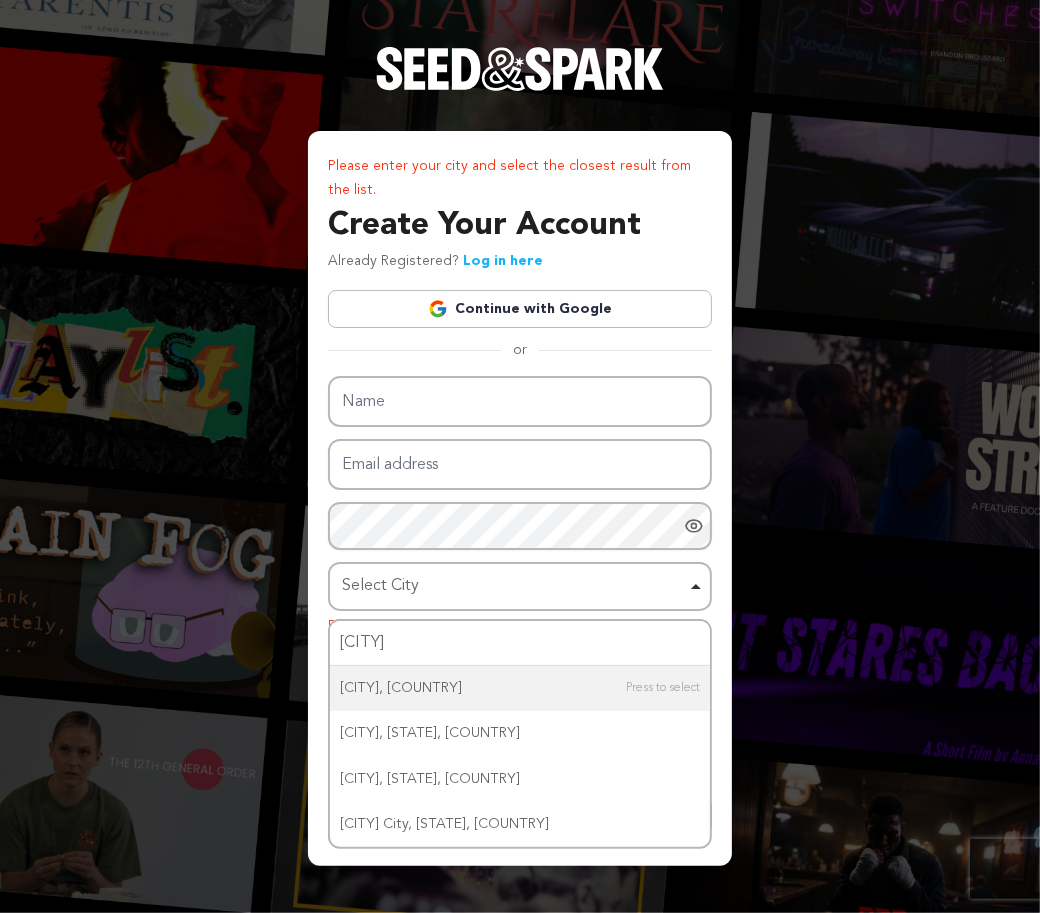 type 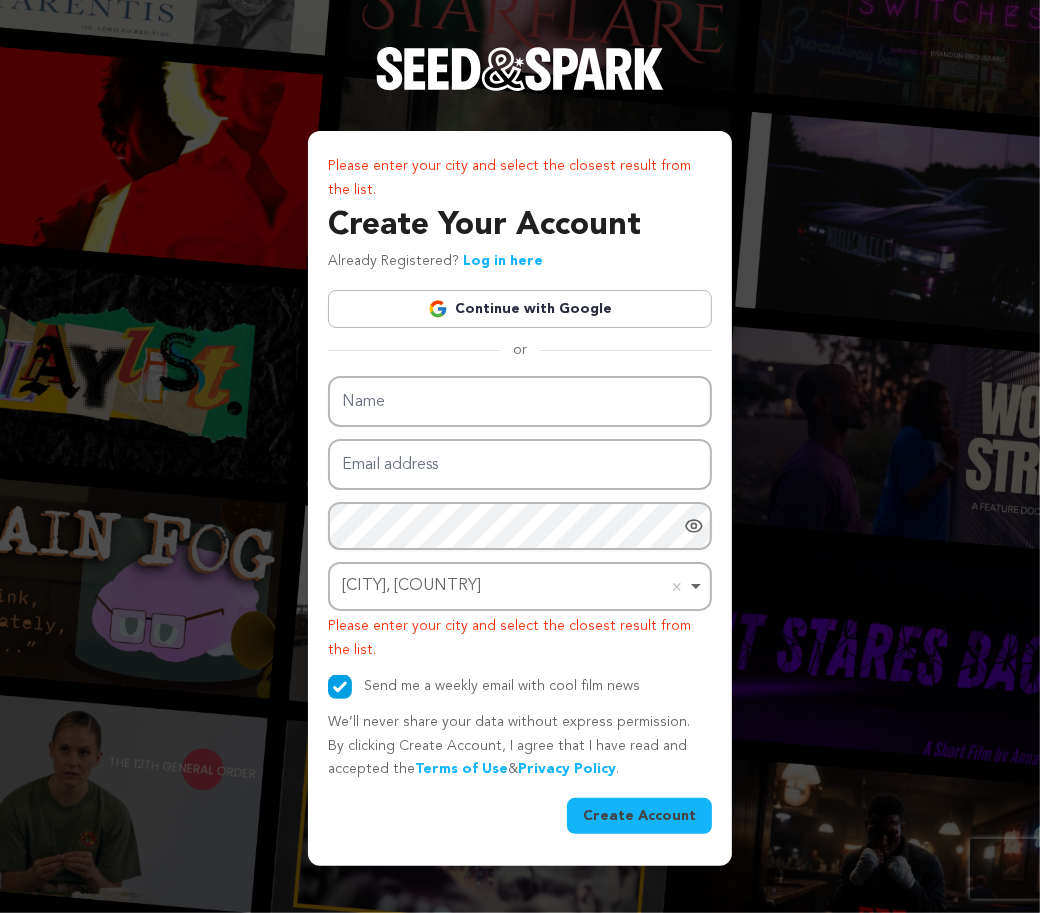 click on "Create Account" at bounding box center (639, 816) 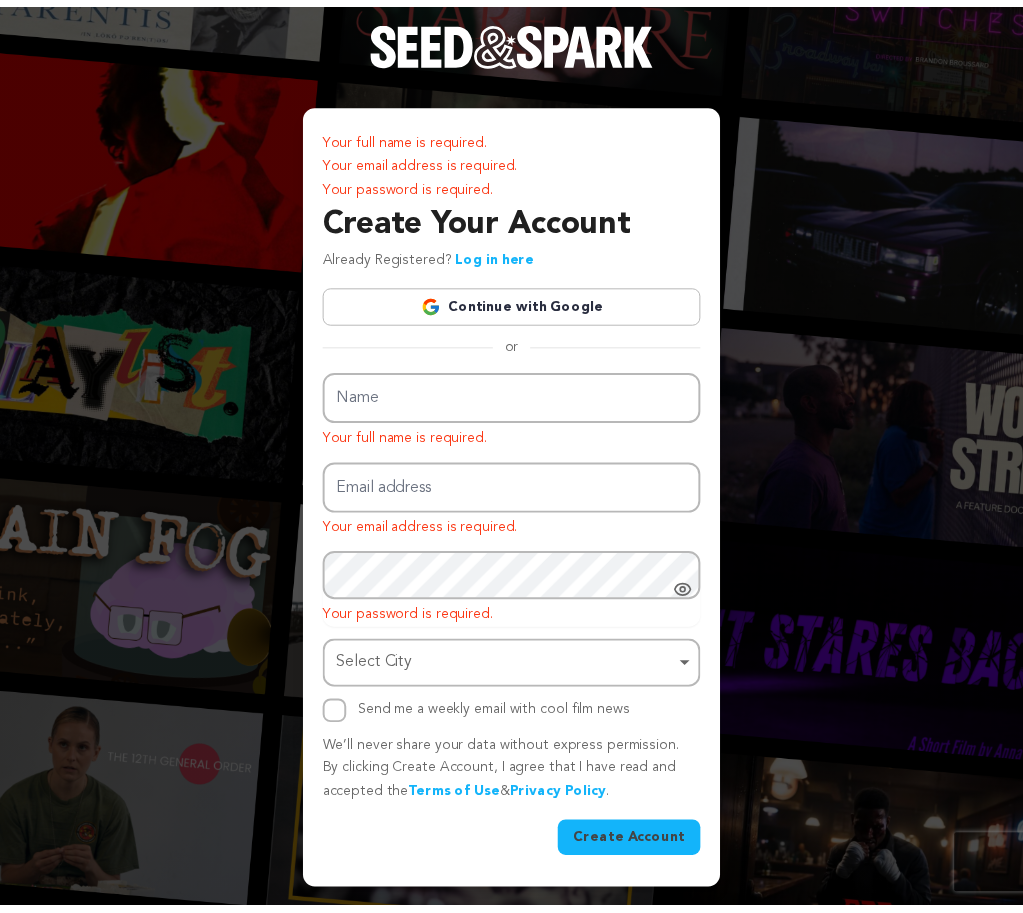 scroll, scrollTop: 0, scrollLeft: 0, axis: both 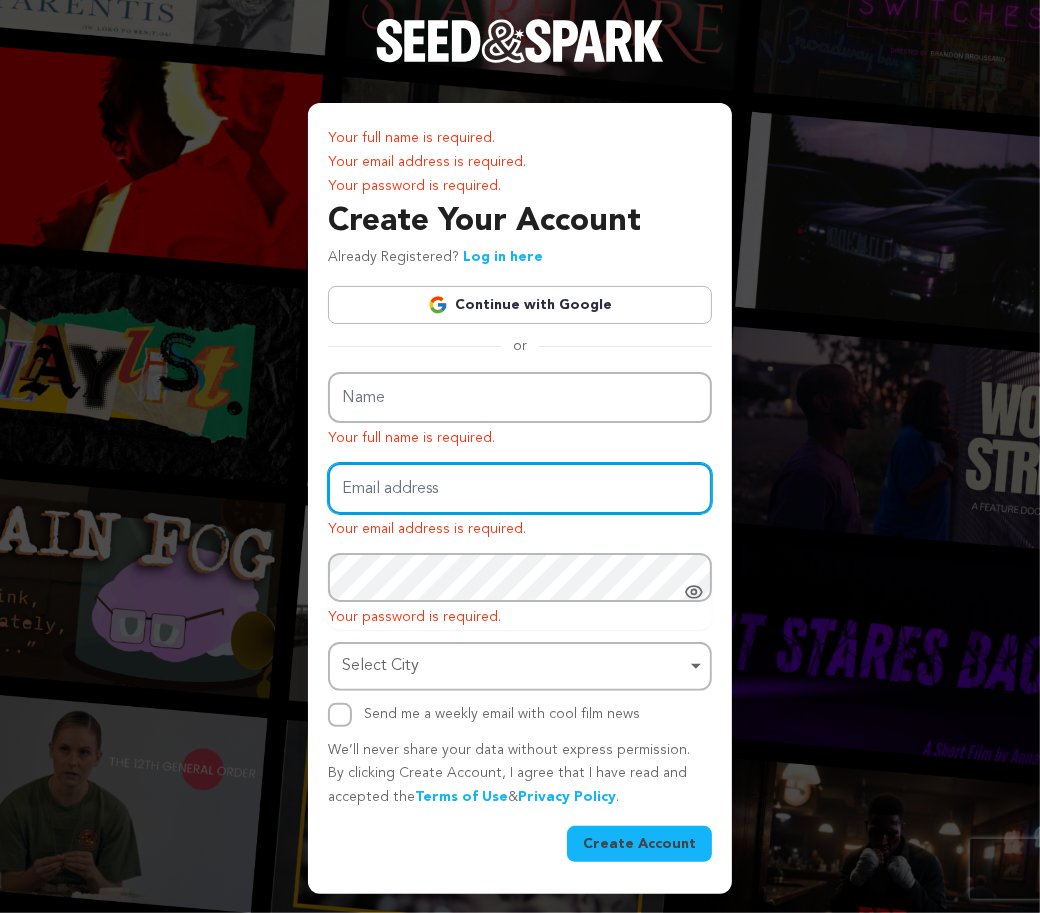 click on "Email address" at bounding box center [520, 488] 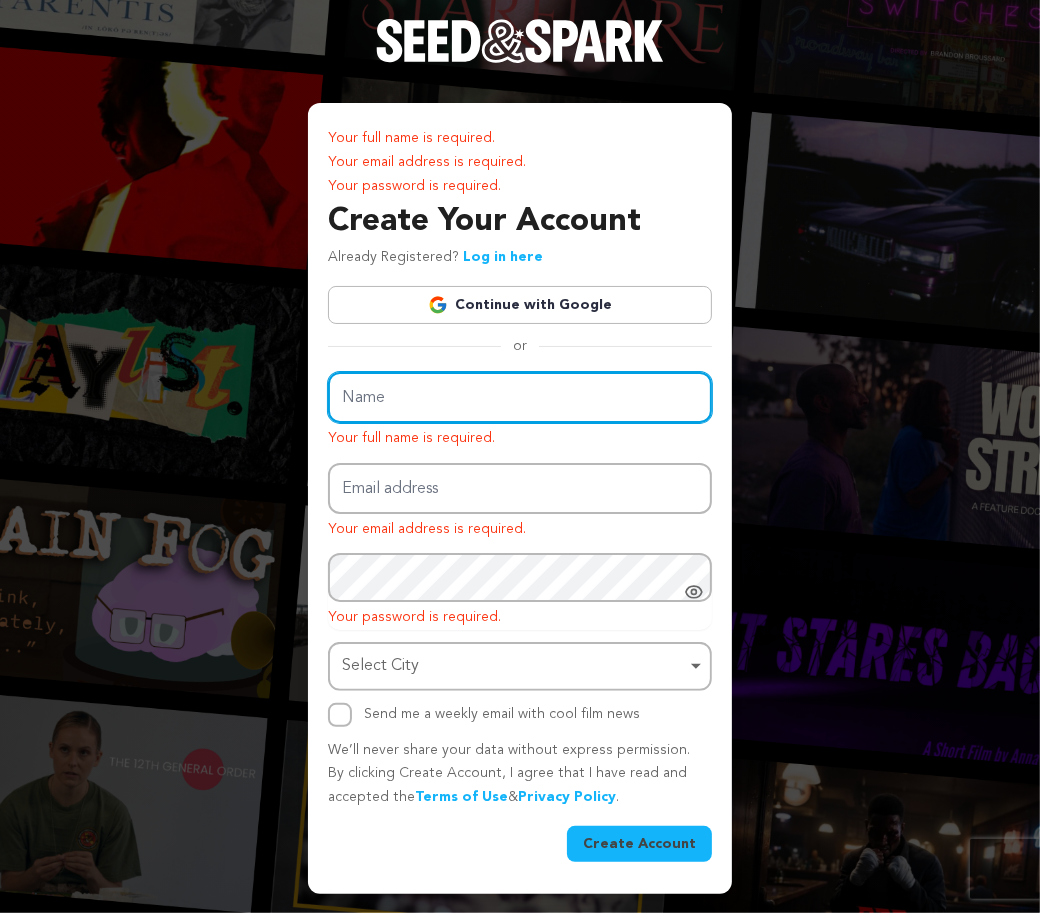 click on "Name" at bounding box center [520, 397] 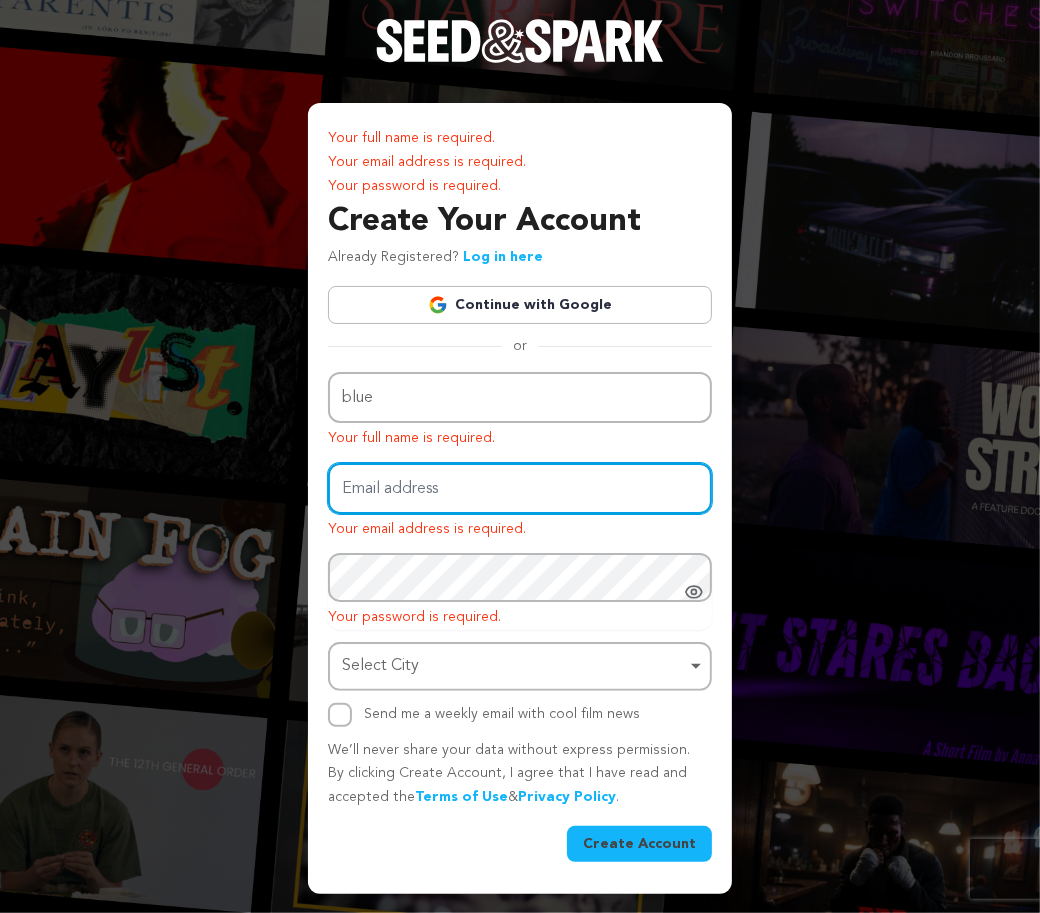 click on "Email address" at bounding box center [520, 488] 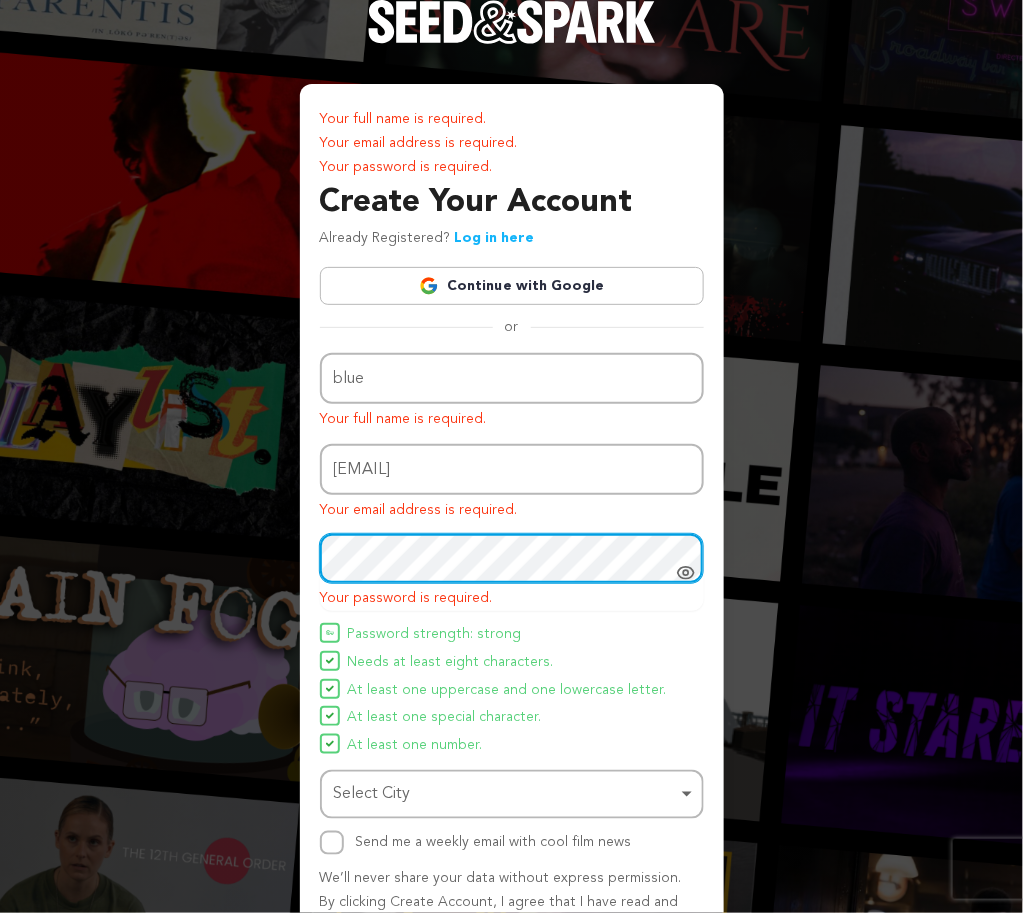 click on "Select City Remove item" at bounding box center (506, 794) 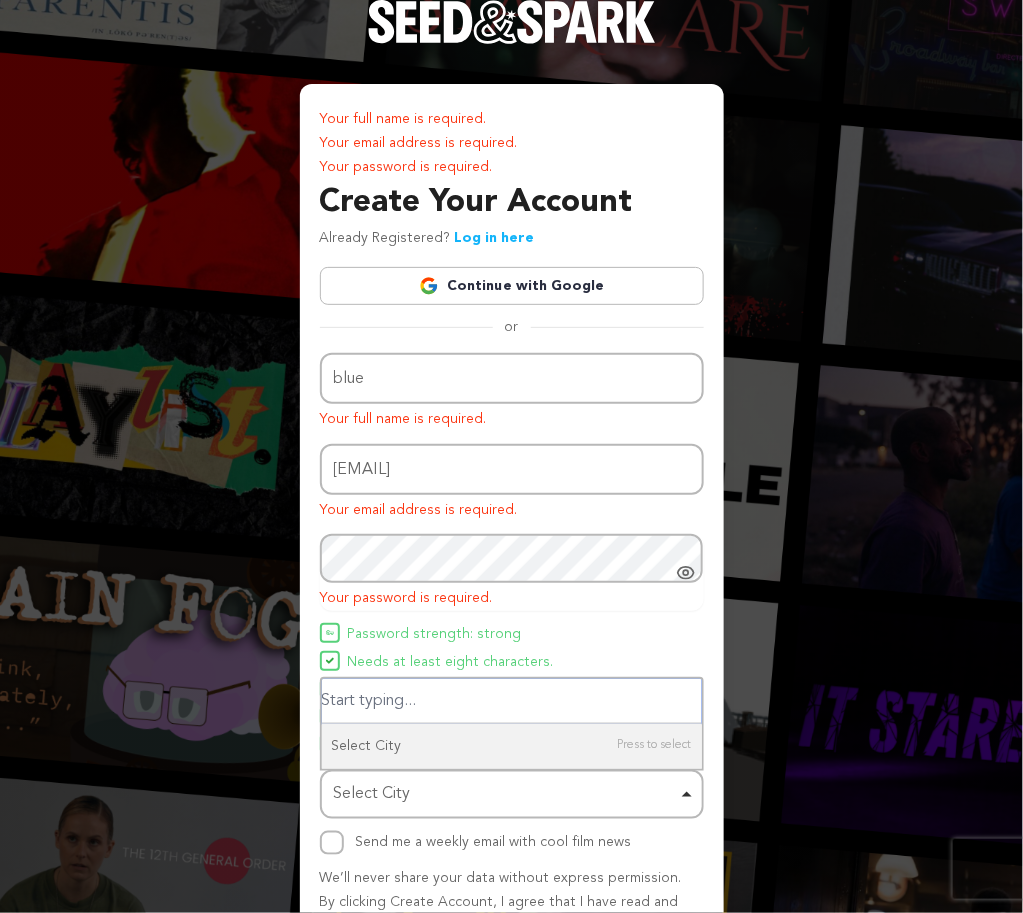 paste on "1988818817_IKJLikjl" 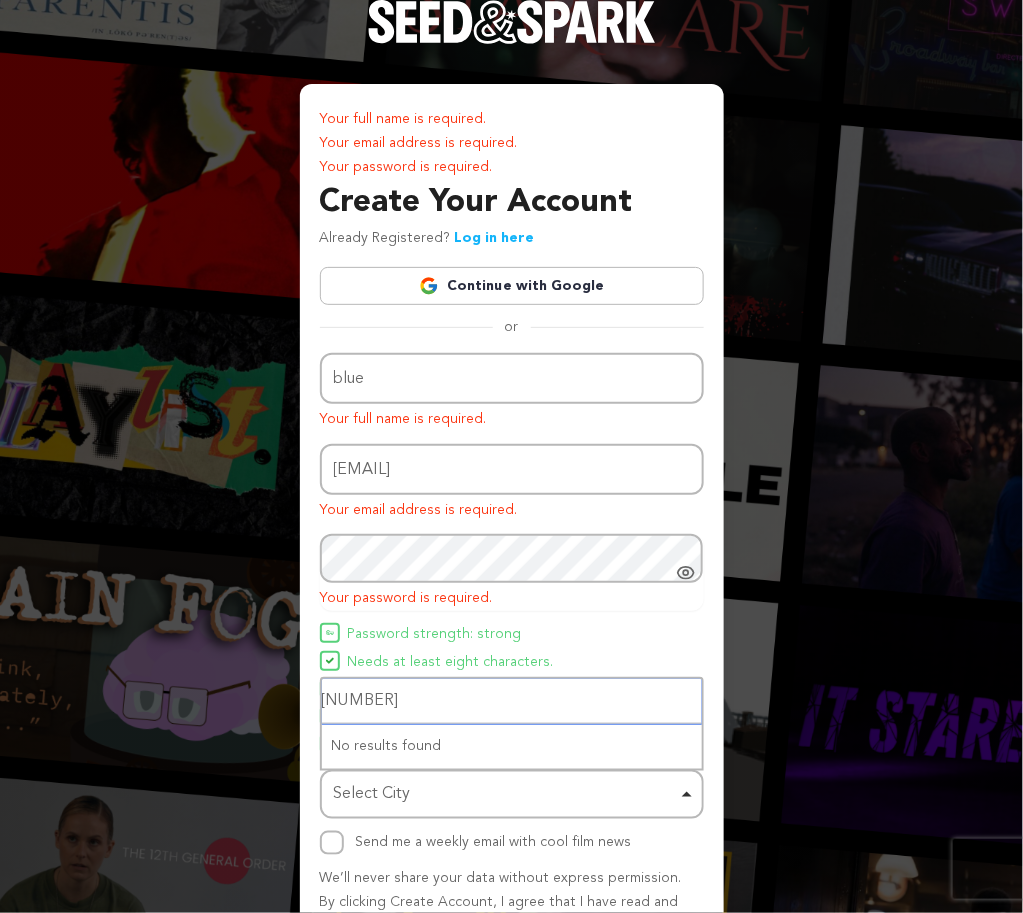 type on "1988818817_IKJLikjl" 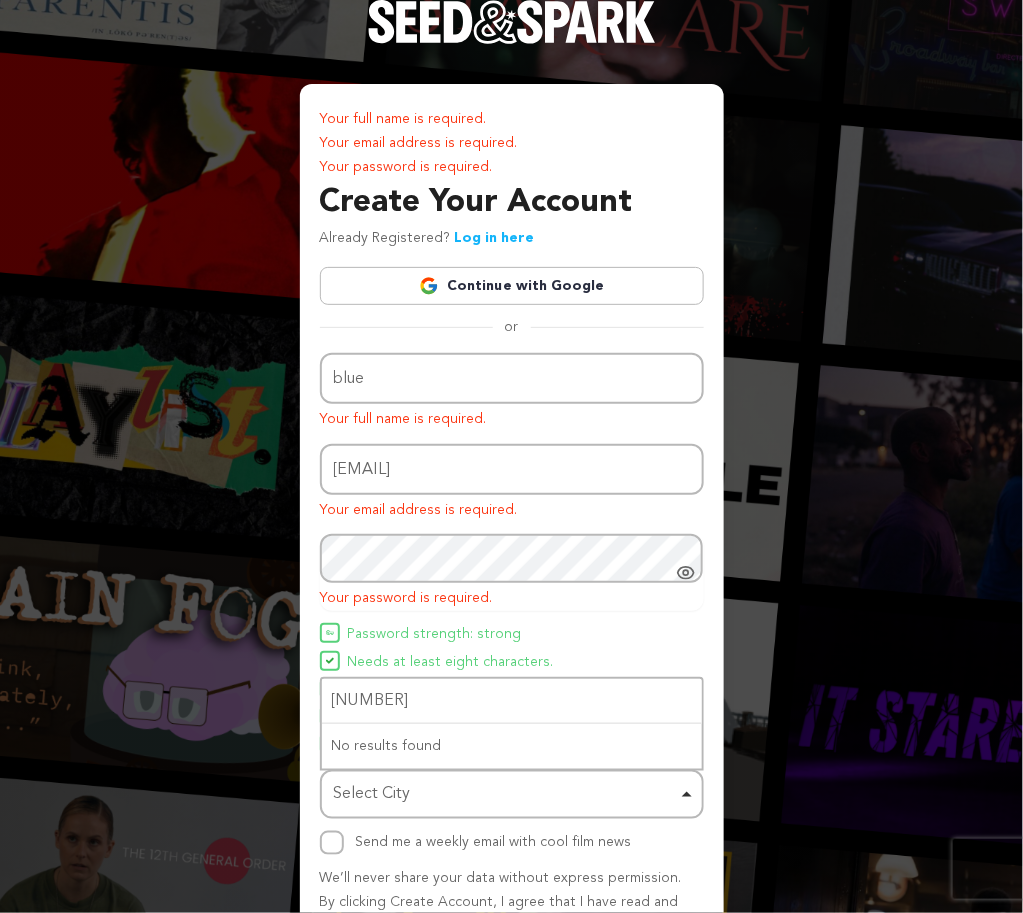 click on "Name
blue
Your full name is required.
Email address
bleu_young@qq.com
Your email address is required.
Password
Your password is required.
Password must have at least 8 characters.
Password must have at least one uppercase and one lowercase letter.
Password must have at least one special character.
Password must have at least one number." at bounding box center (512, 603) 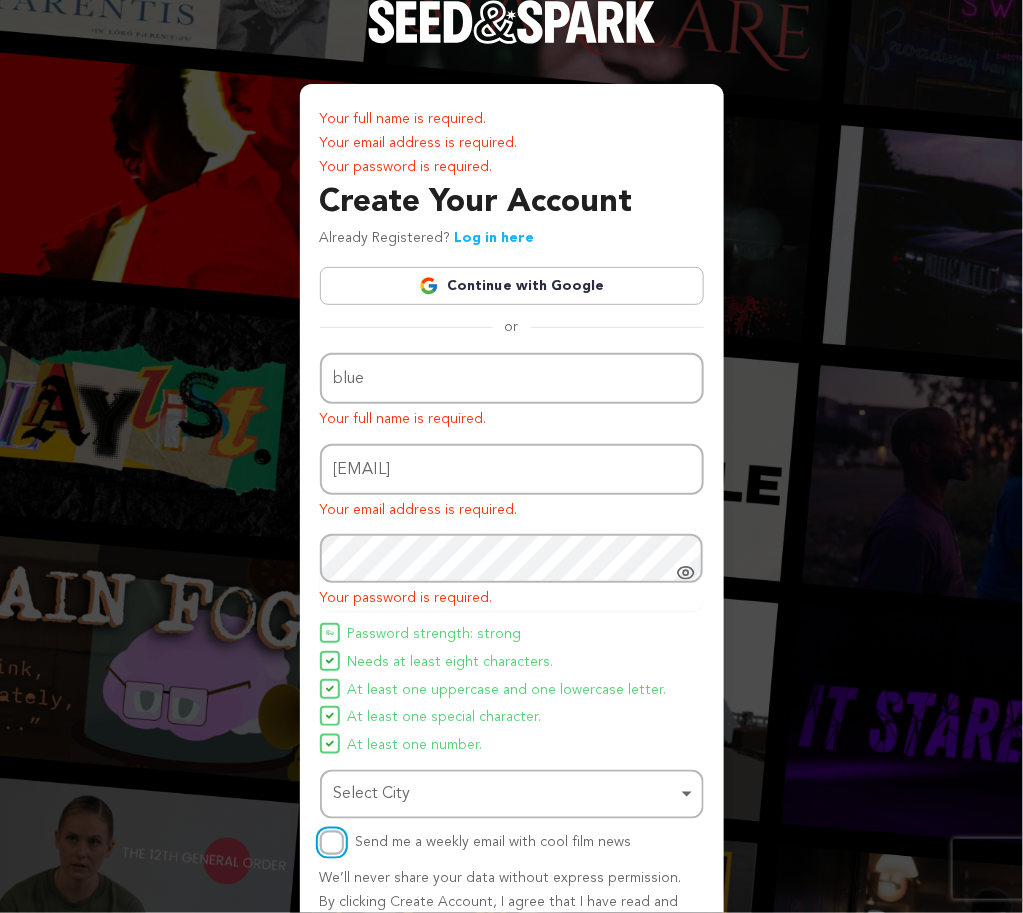 click on "Send me a weekly email with cool film news" at bounding box center (332, 843) 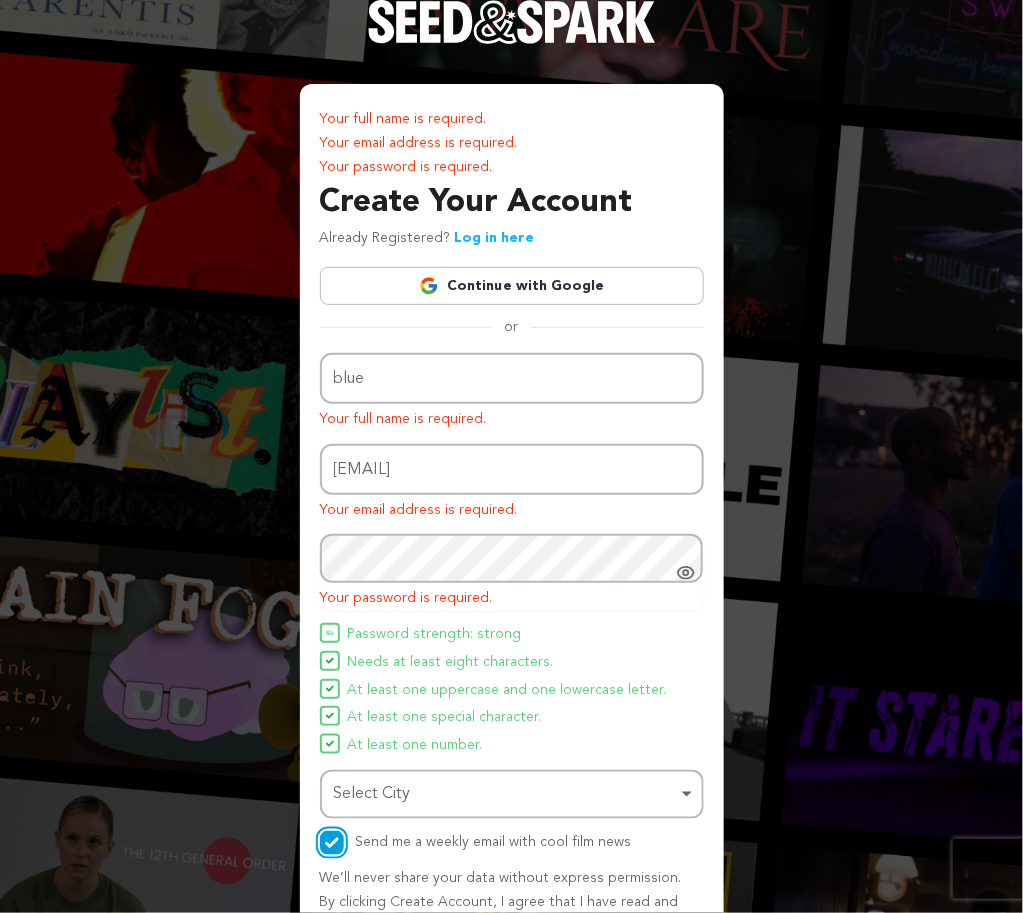 click on "Select City Remove item" at bounding box center (506, 794) 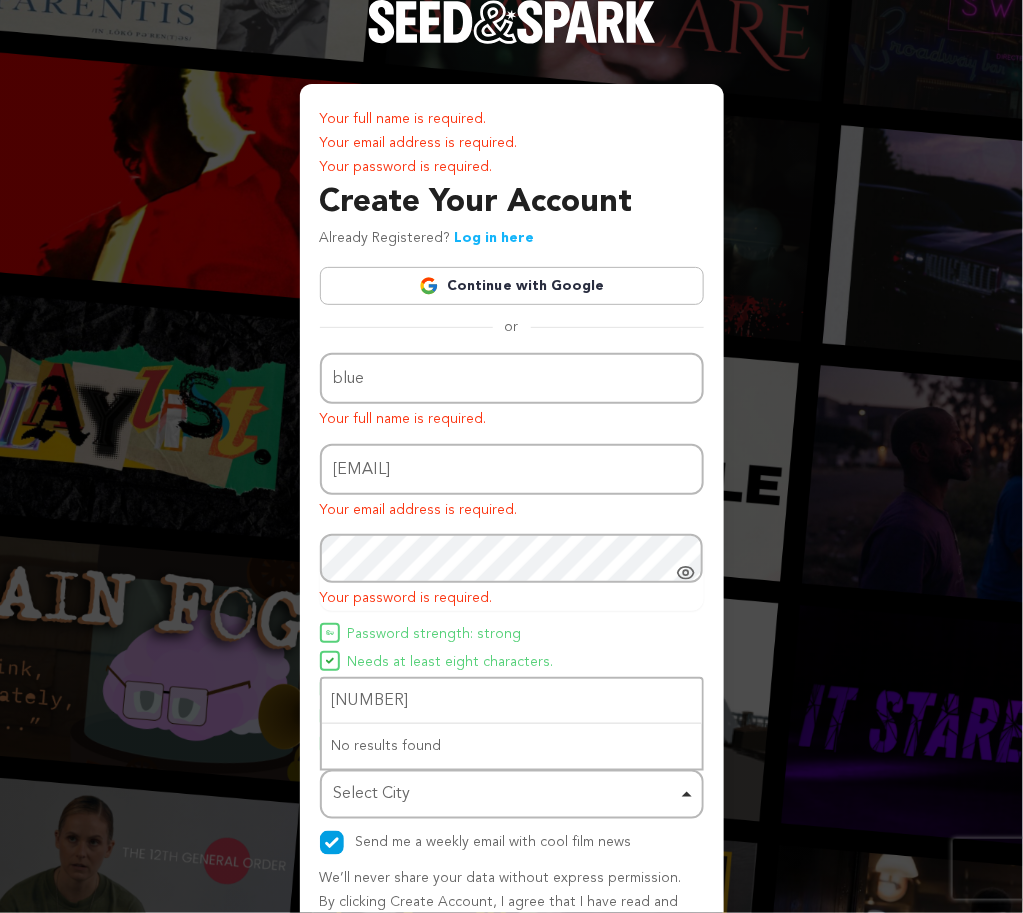 click on "Your full name is required.
Your email address is required.
Your password is required.
Create Your Account
Already Registered?
Log in here
Continue with Google
or
Name
blue
Your full name is required." at bounding box center [512, 553] 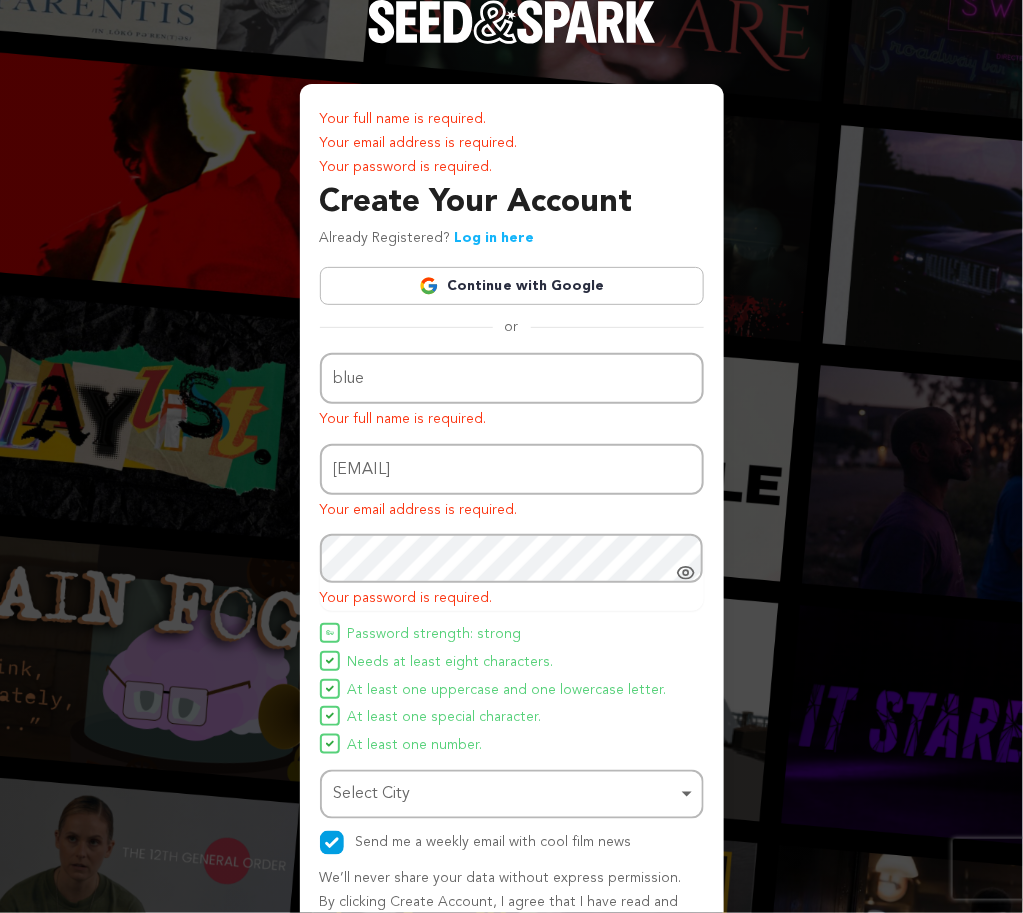 click on "Select City Remove item" at bounding box center [506, 794] 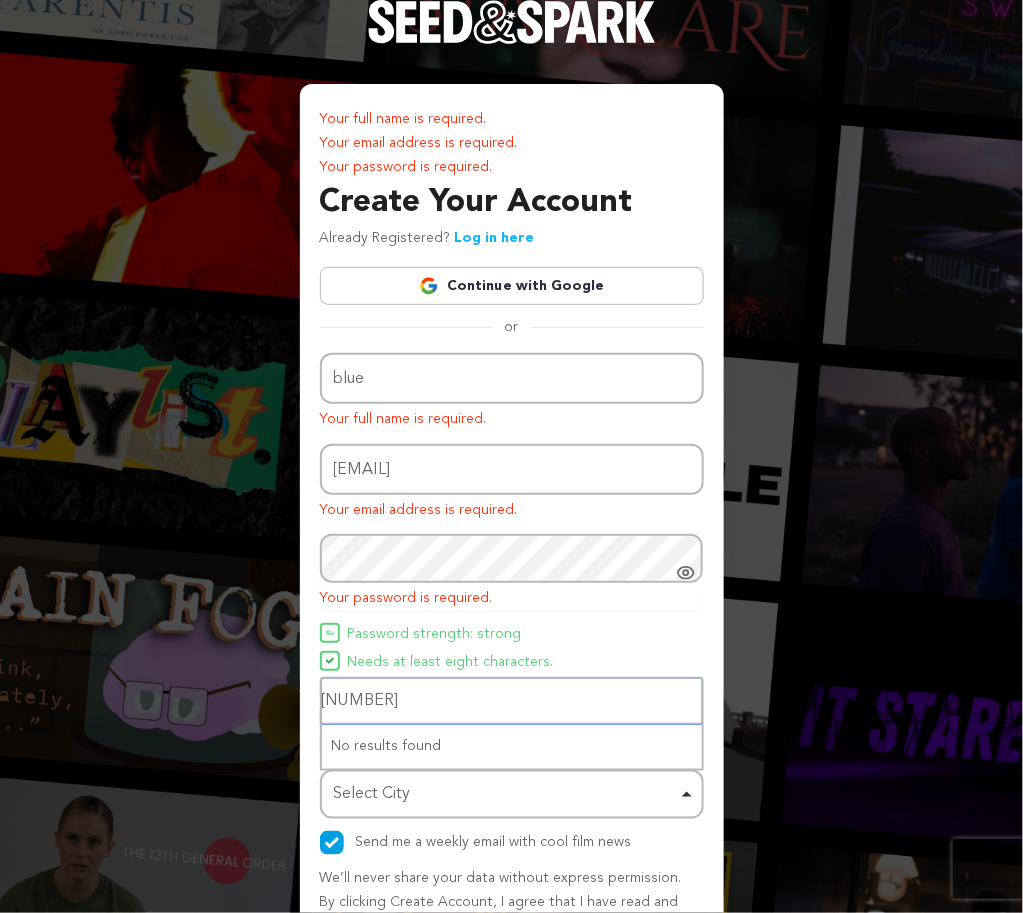 drag, startPoint x: 479, startPoint y: 698, endPoint x: 309, endPoint y: 702, distance: 170.04706 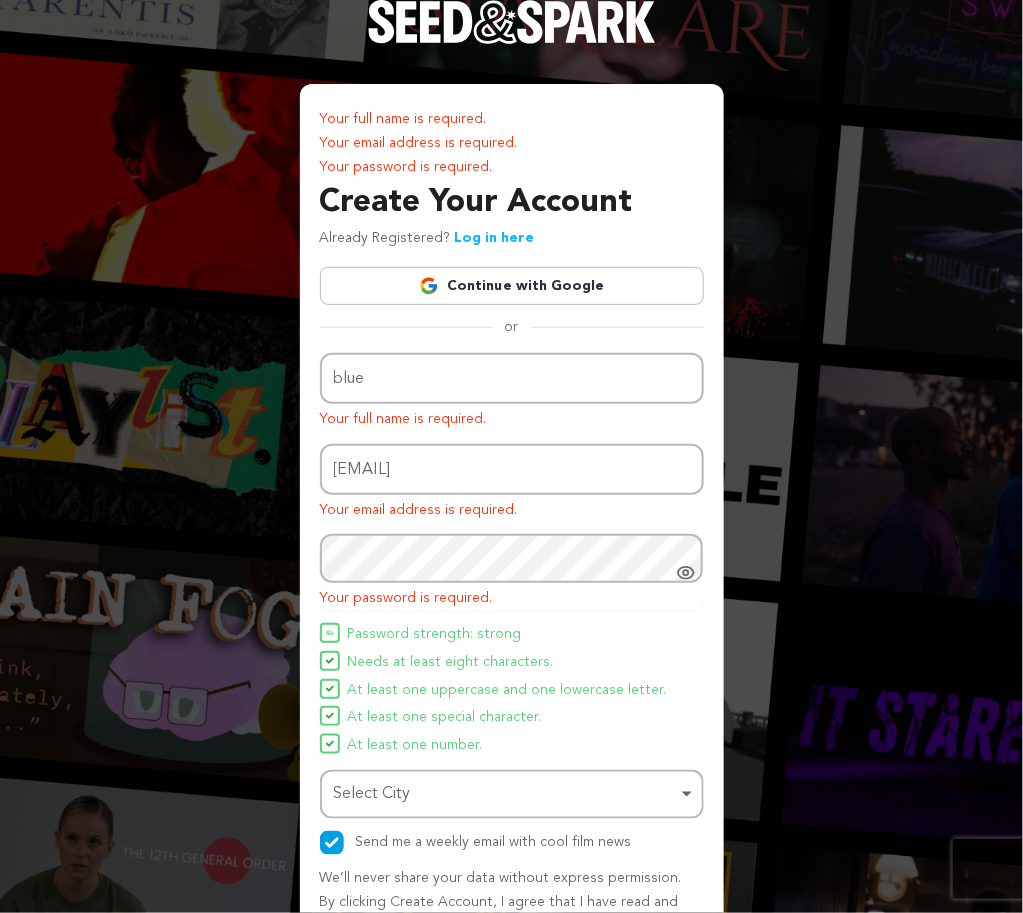 click on "Select City Remove item" at bounding box center [506, 794] 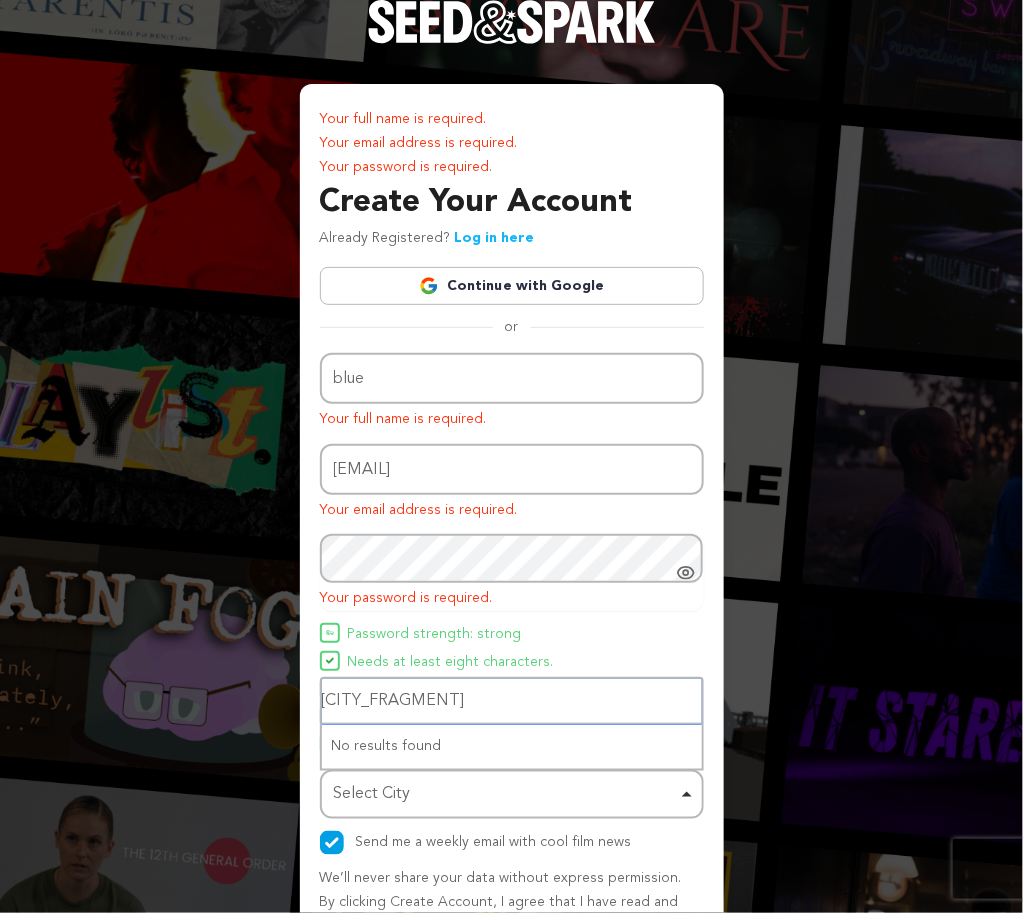type on "shanghai" 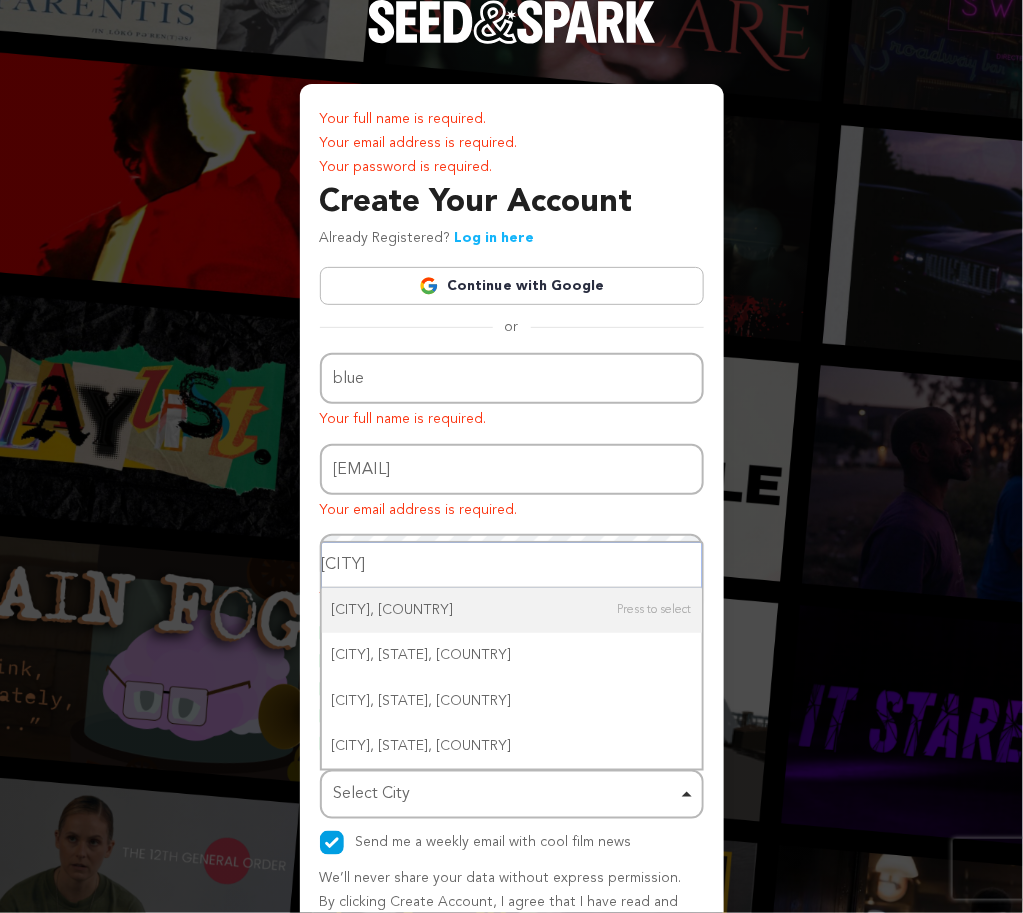 type 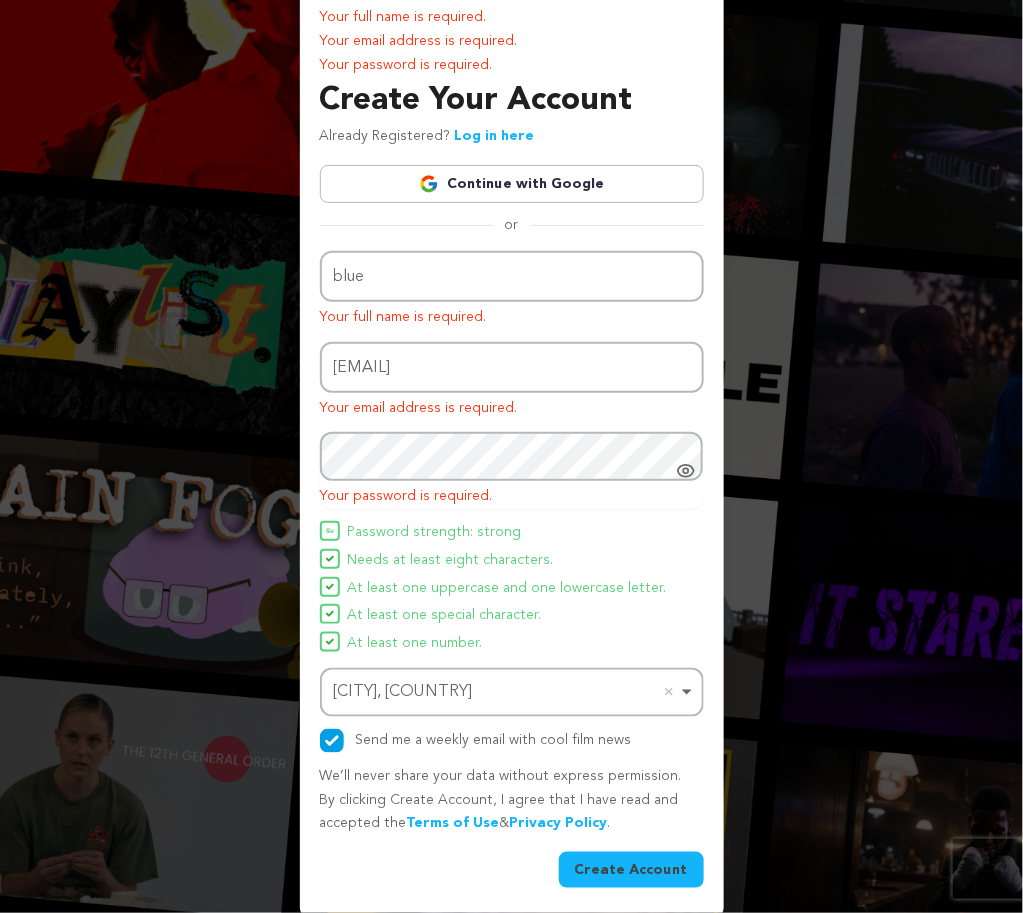 scroll, scrollTop: 109, scrollLeft: 0, axis: vertical 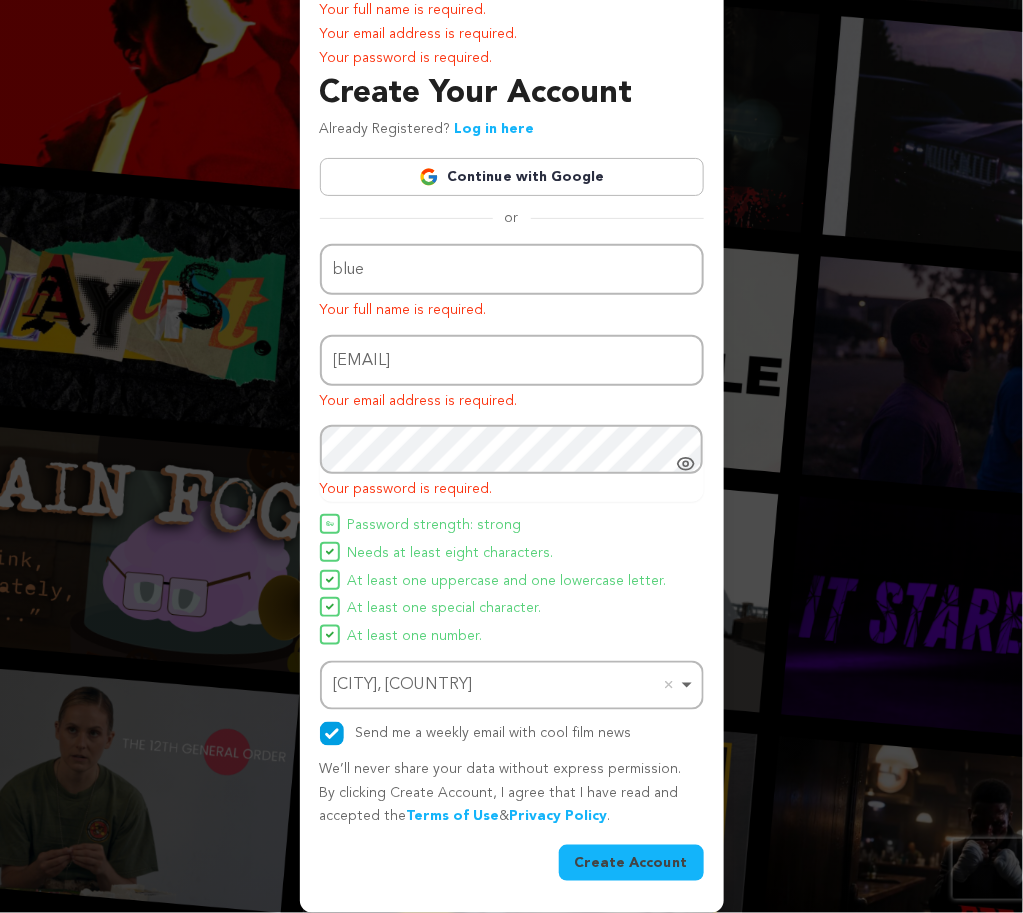 click on "Create Account" at bounding box center [631, 863] 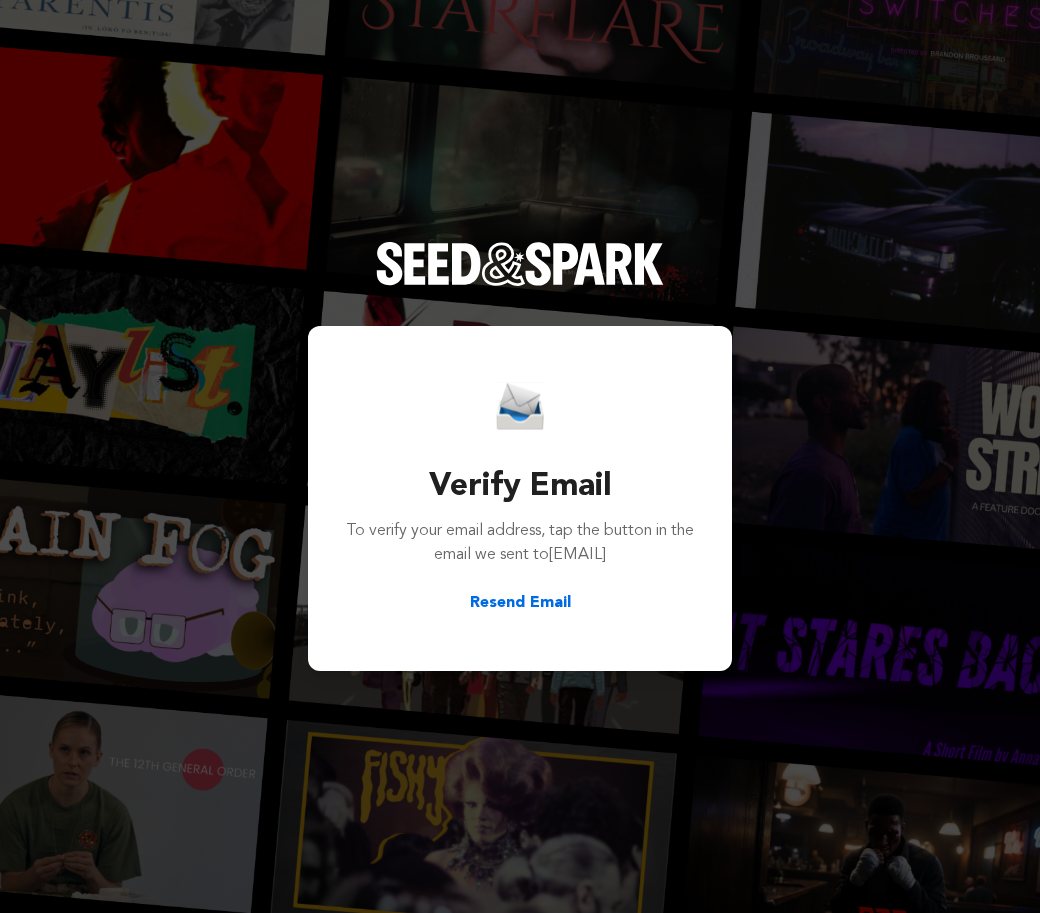 scroll, scrollTop: 0, scrollLeft: 0, axis: both 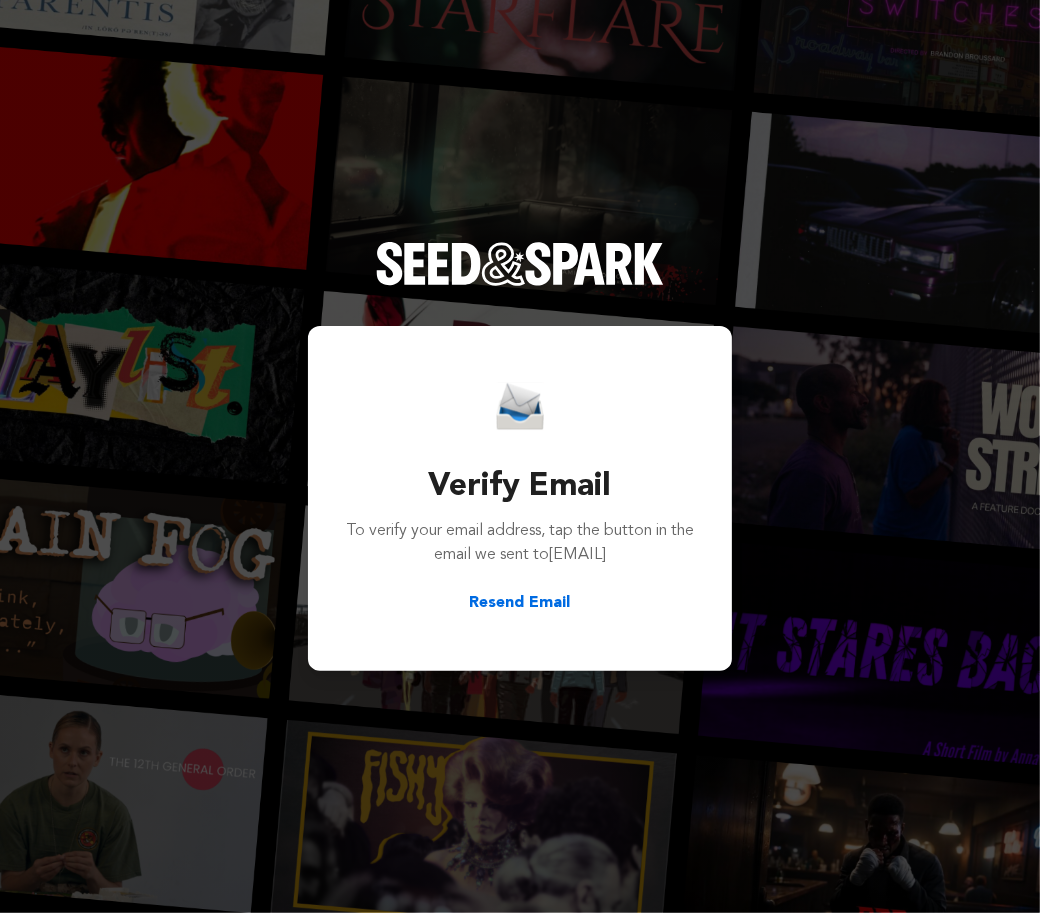 drag, startPoint x: 535, startPoint y: 605, endPoint x: 498, endPoint y: 446, distance: 163.24828 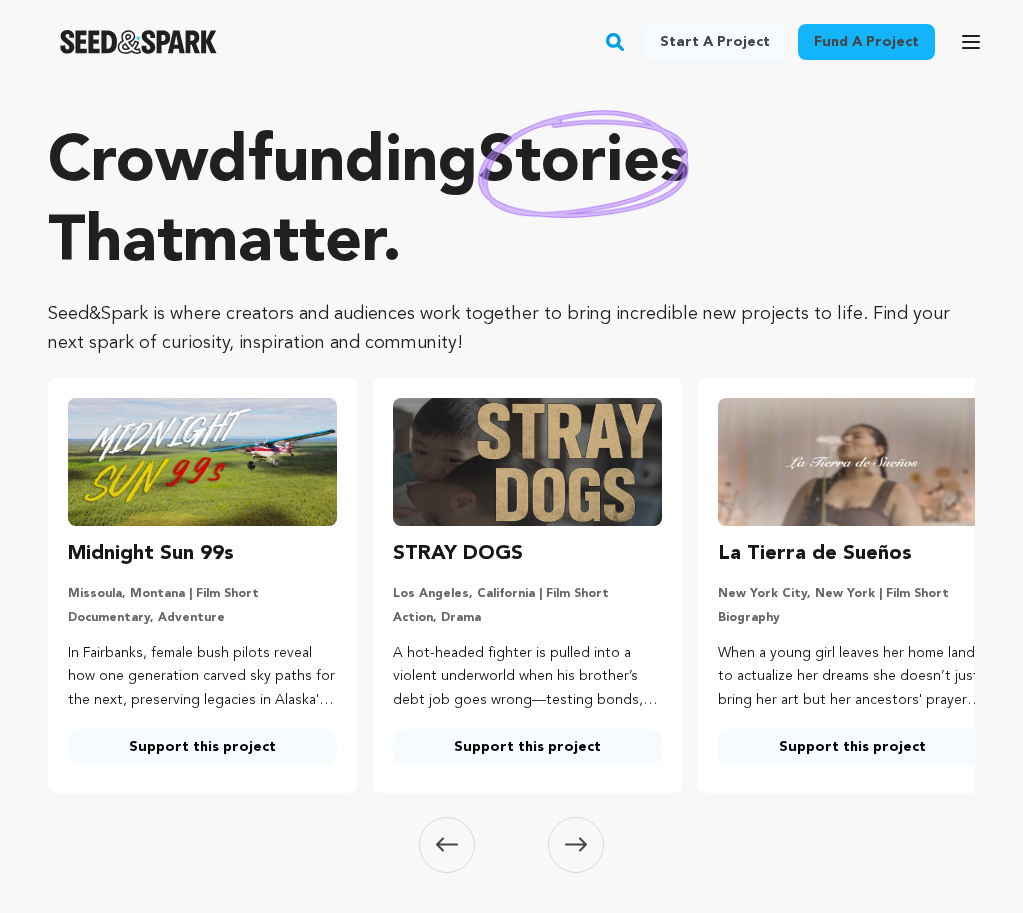 scroll, scrollTop: 0, scrollLeft: 0, axis: both 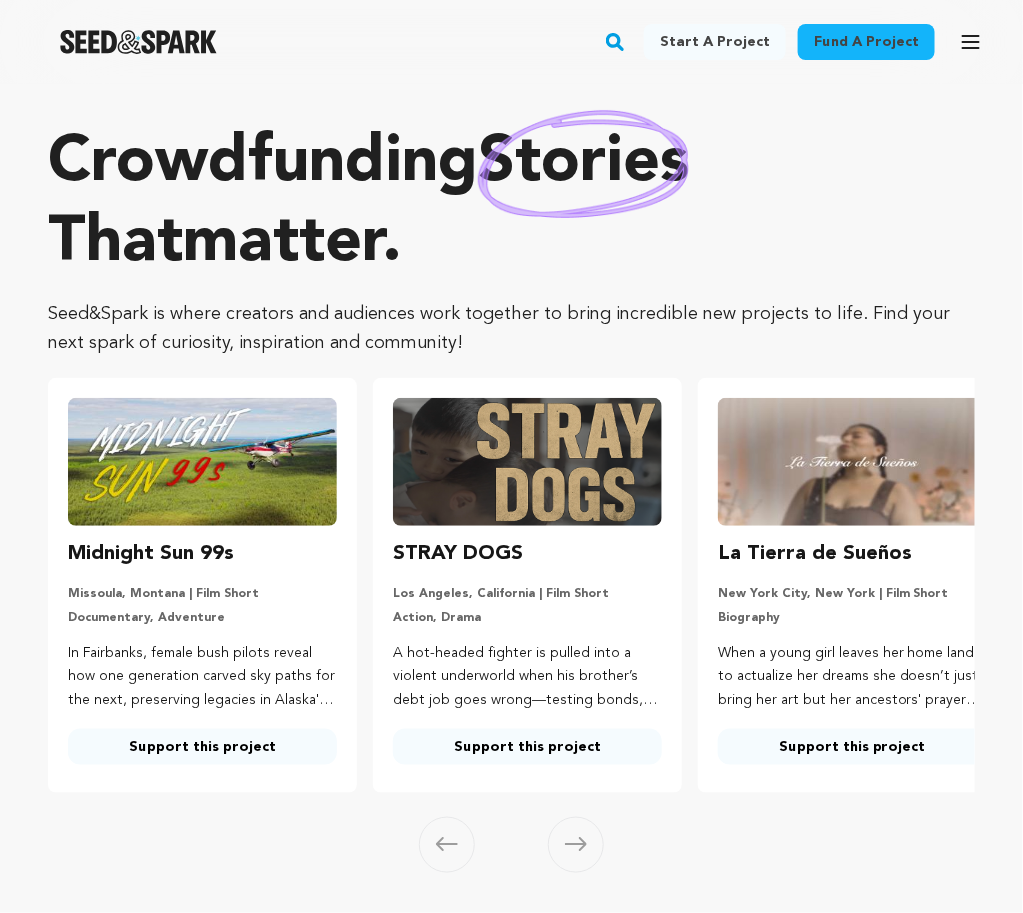 click on "Start a project" at bounding box center (715, 42) 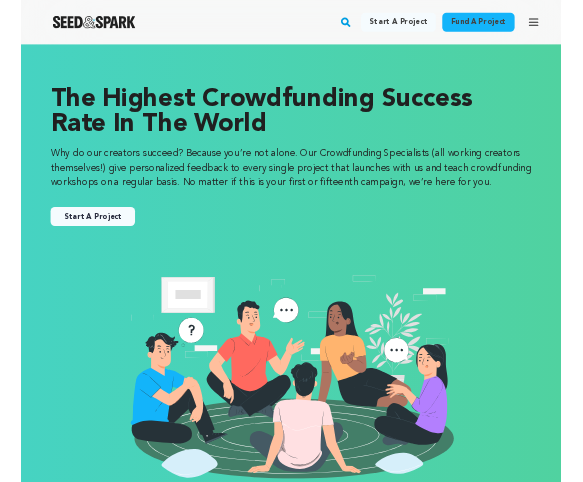 scroll, scrollTop: 0, scrollLeft: 0, axis: both 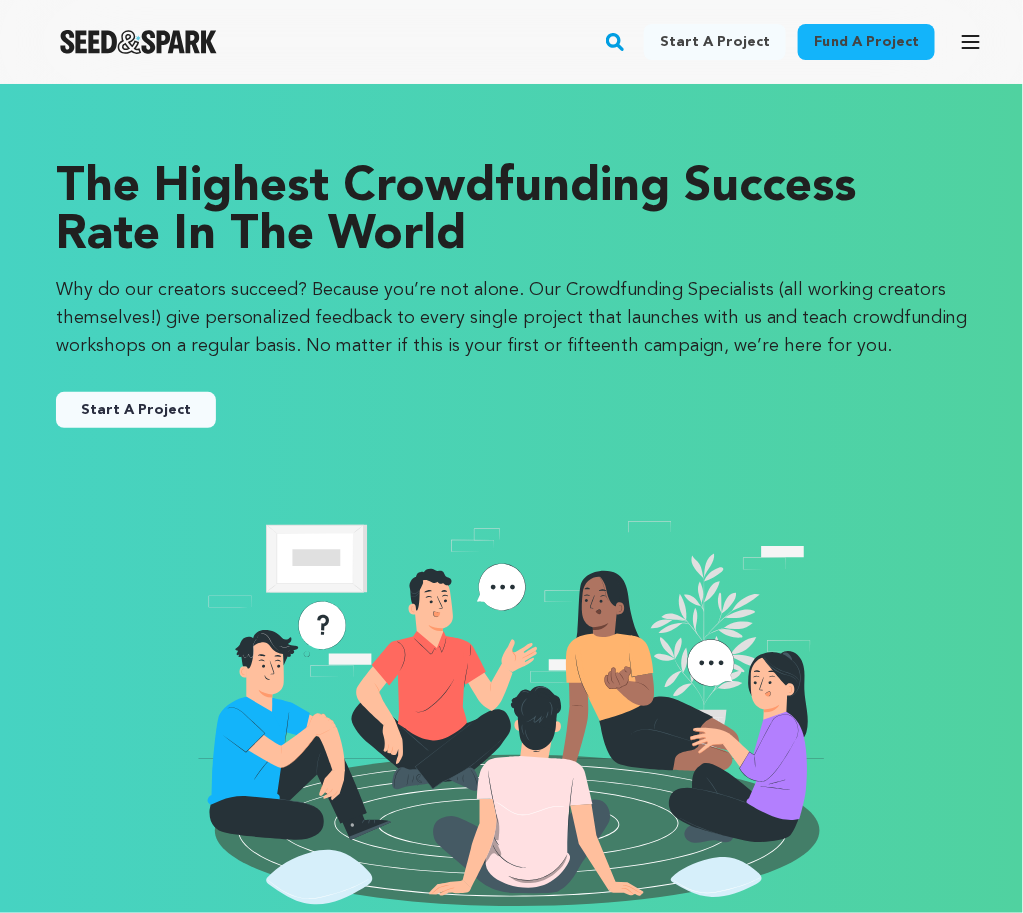 click on "Start A Project" at bounding box center (136, 410) 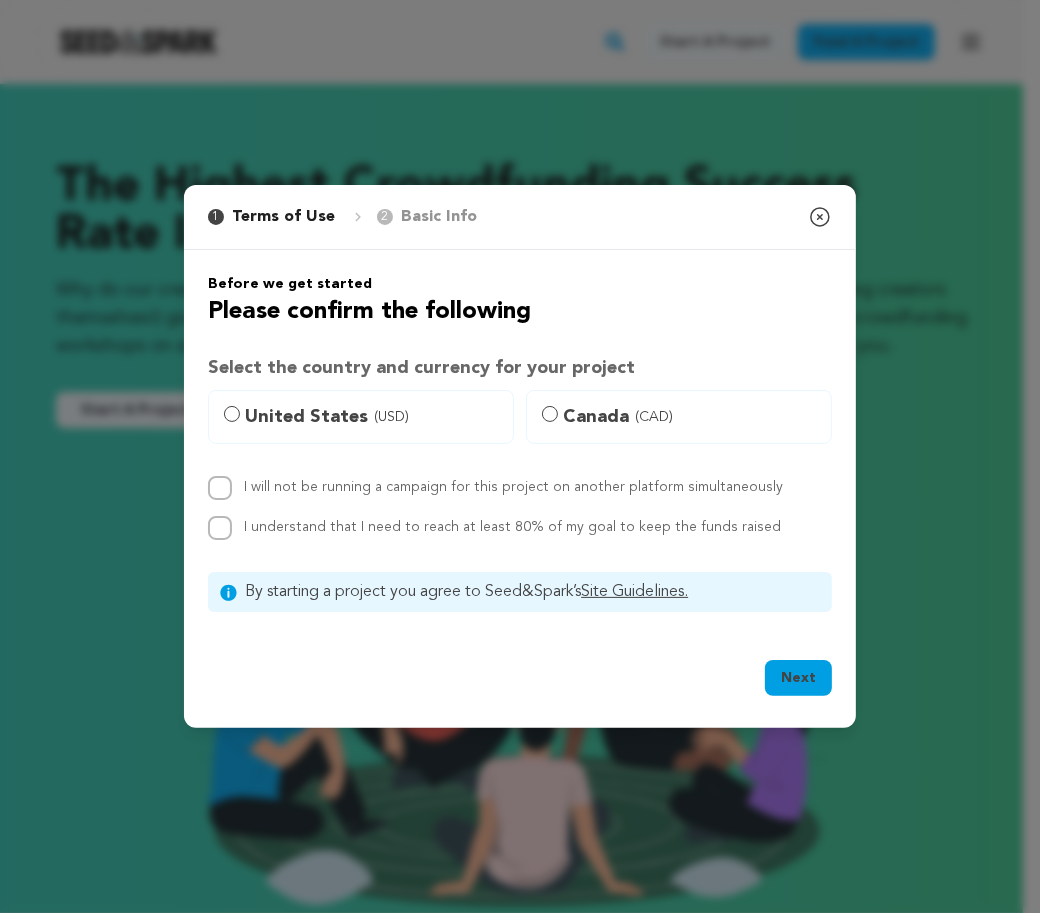 click on "United States
(USD)" at bounding box center (373, 417) 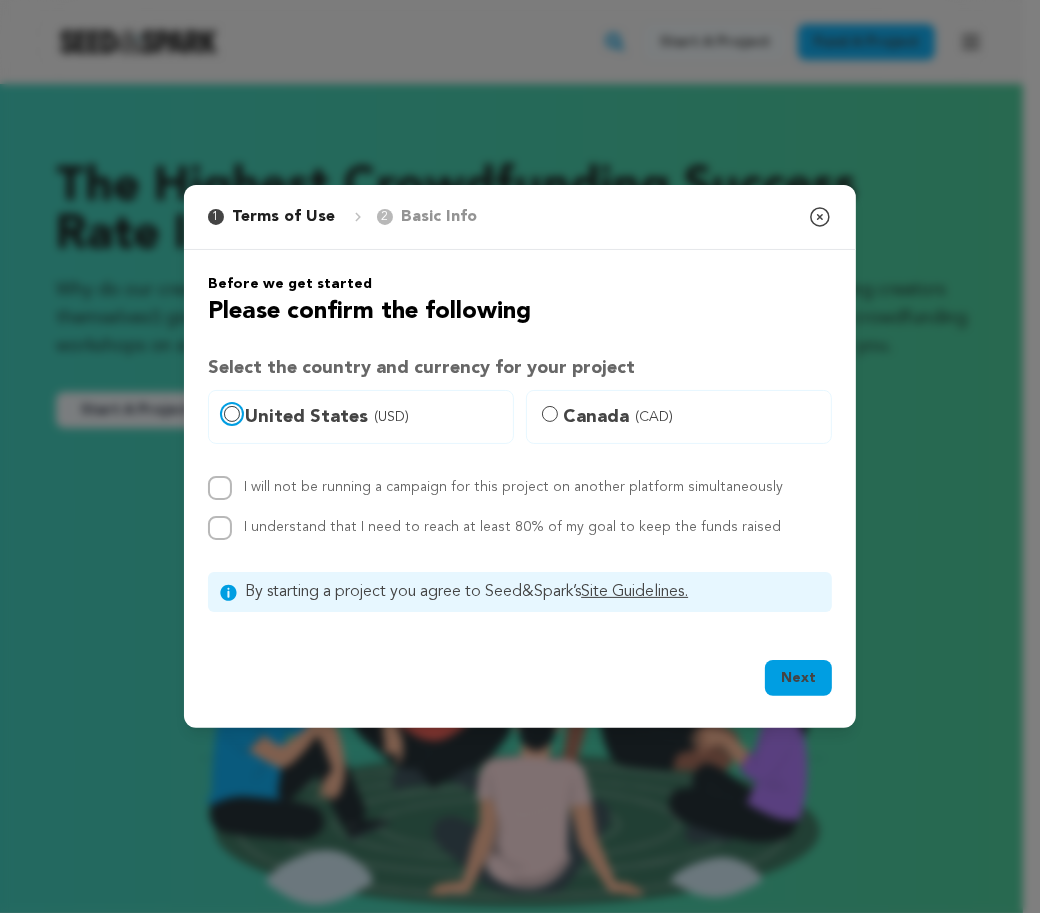 radio on "true" 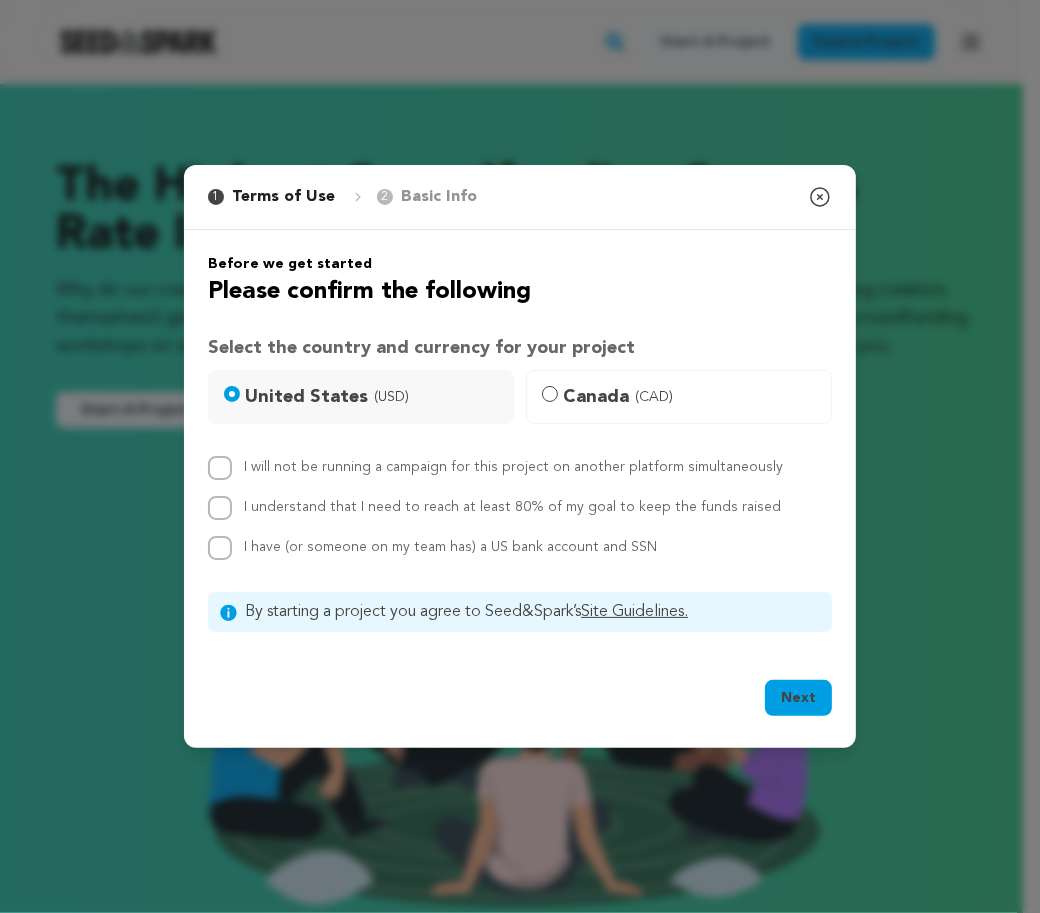 click on "United States
(USD)" at bounding box center (373, 397) 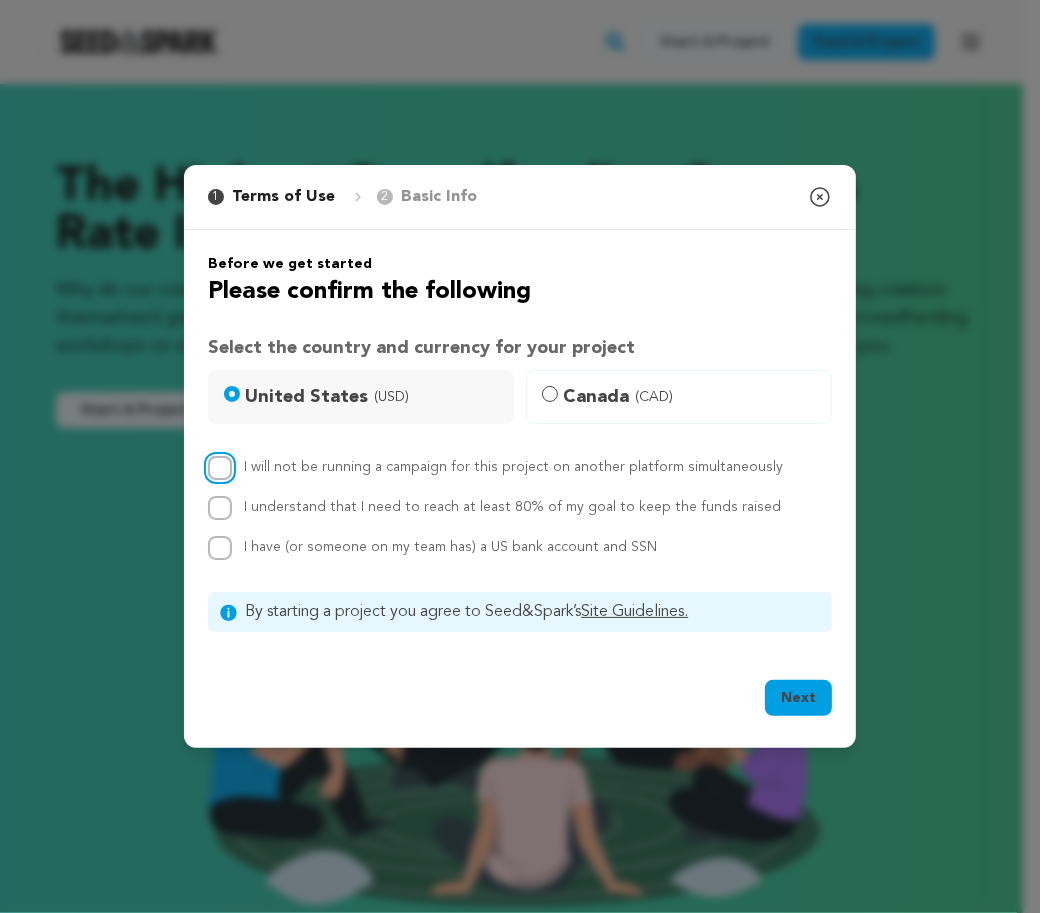 click on "I will not be running a campaign for this project on another platform
simultaneously" at bounding box center [220, 468] 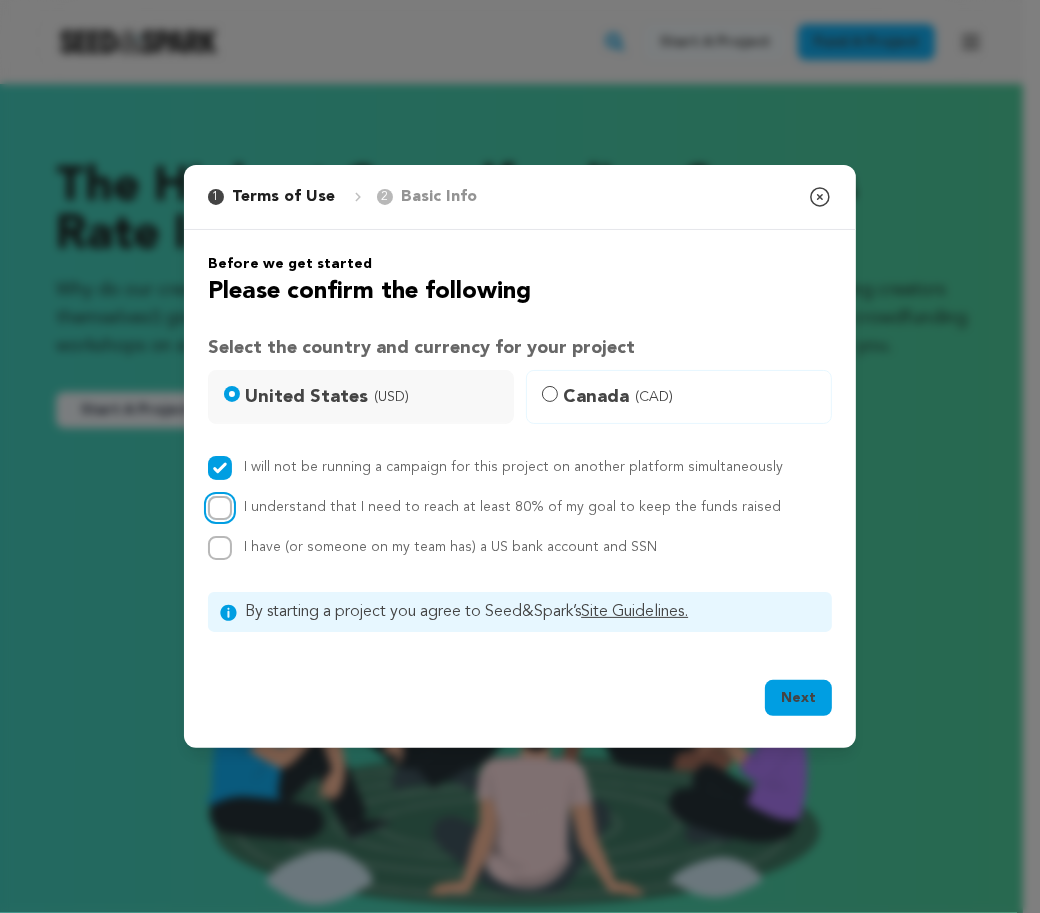 click on "I understand that I need to reach at least 80% of my goal to keep the
funds raised" at bounding box center (220, 508) 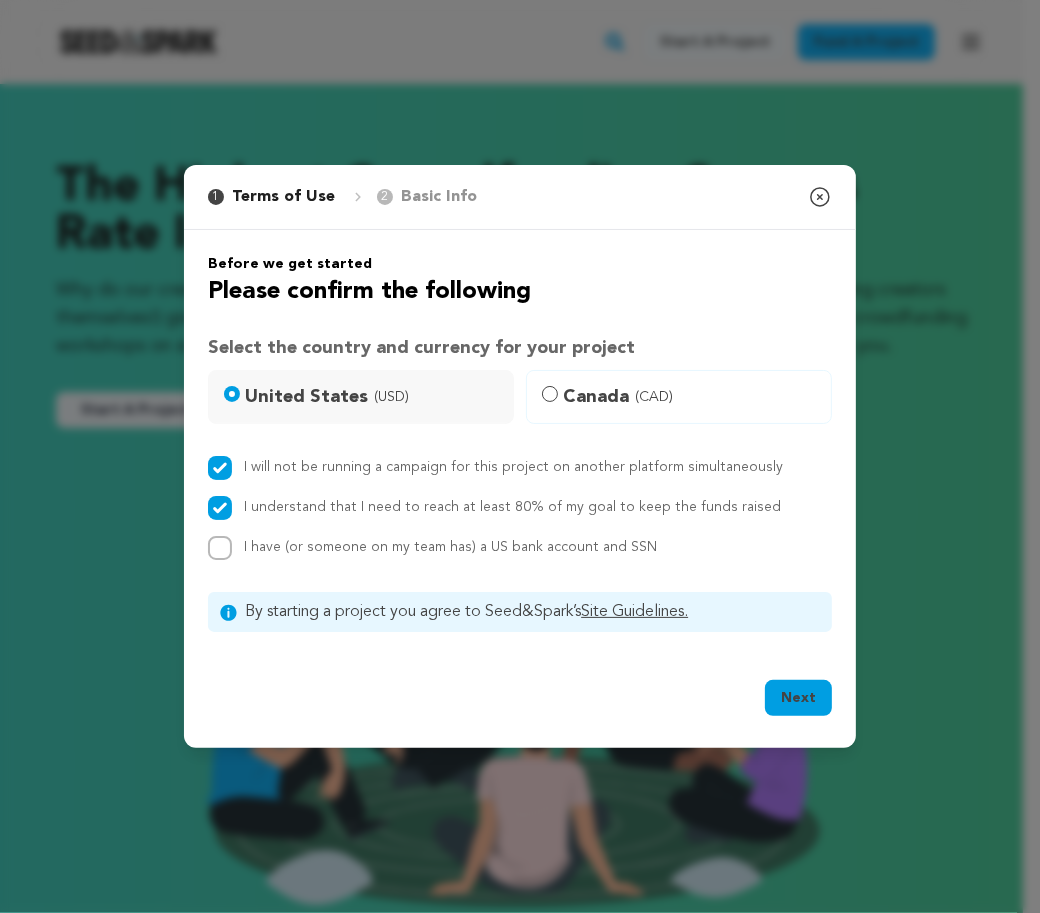 click on "I have (or someone on my team has) a US bank account and [SSN]" at bounding box center [520, 508] 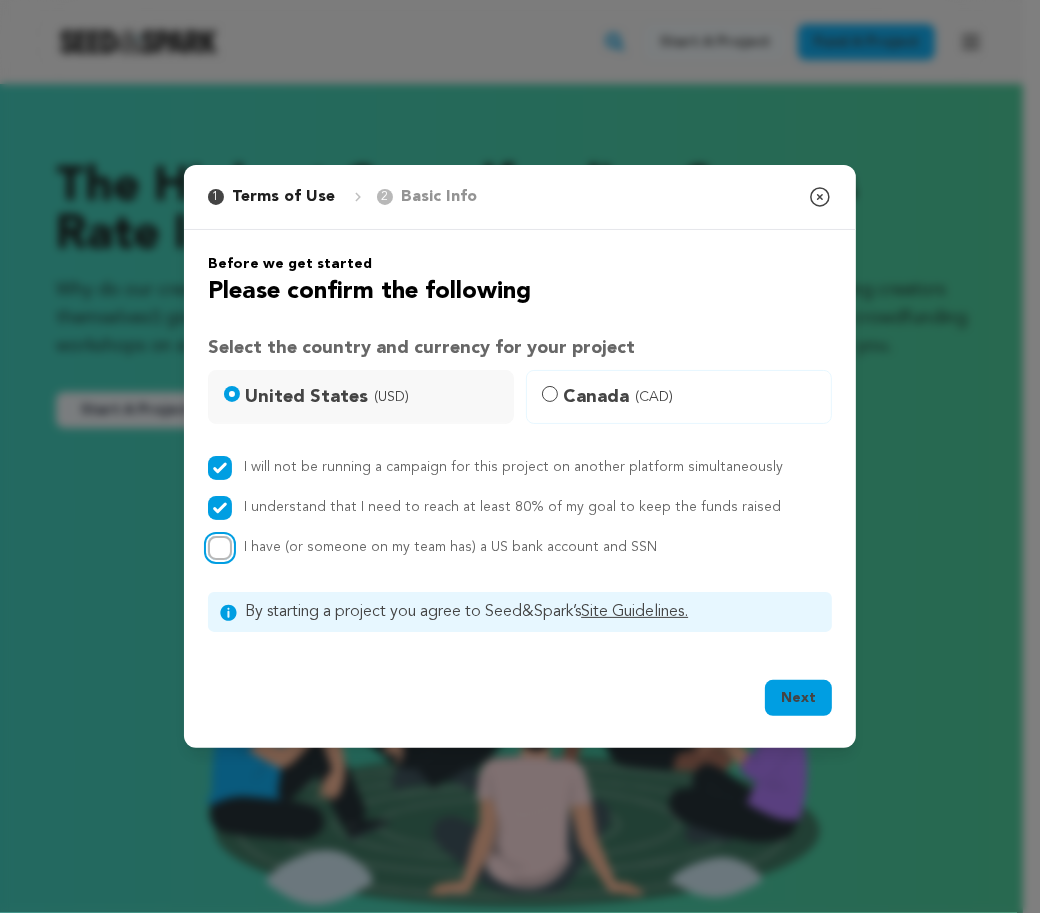 click on "I have (or someone on my team has) a US bank account and SSN" at bounding box center [220, 548] 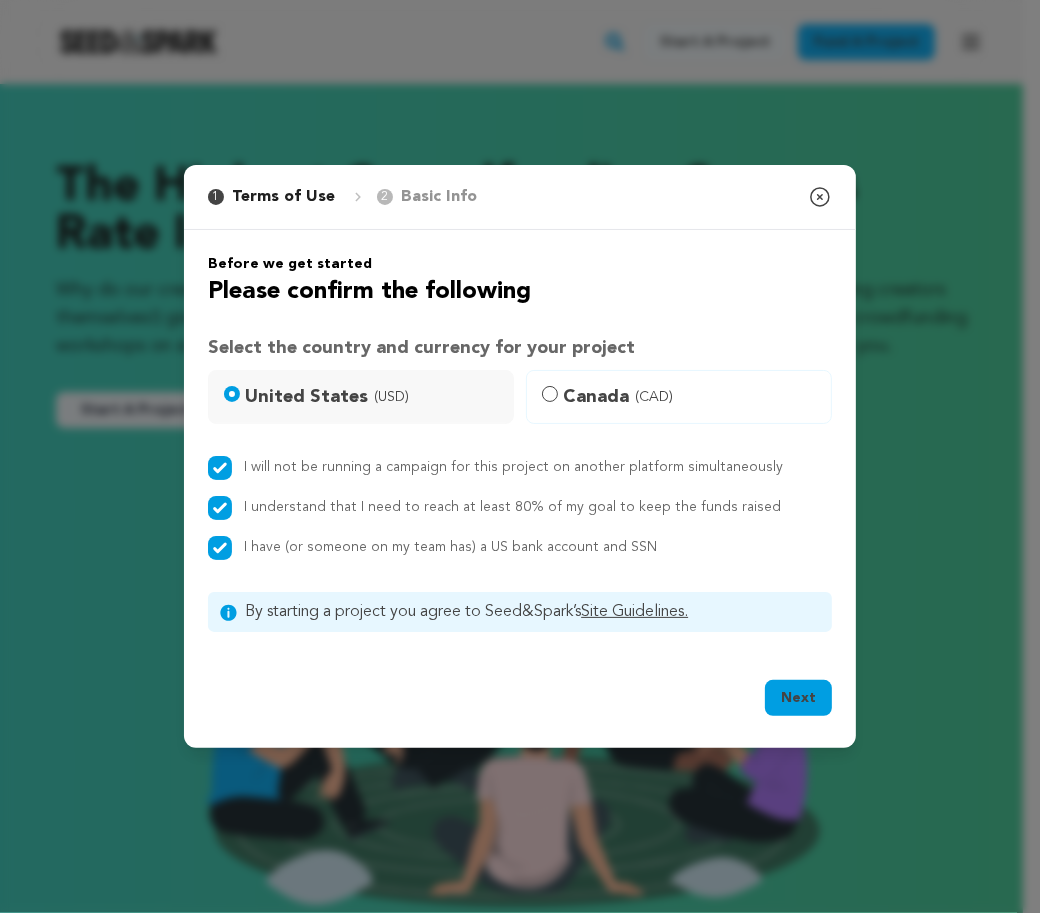 click on "Next" at bounding box center (798, 698) 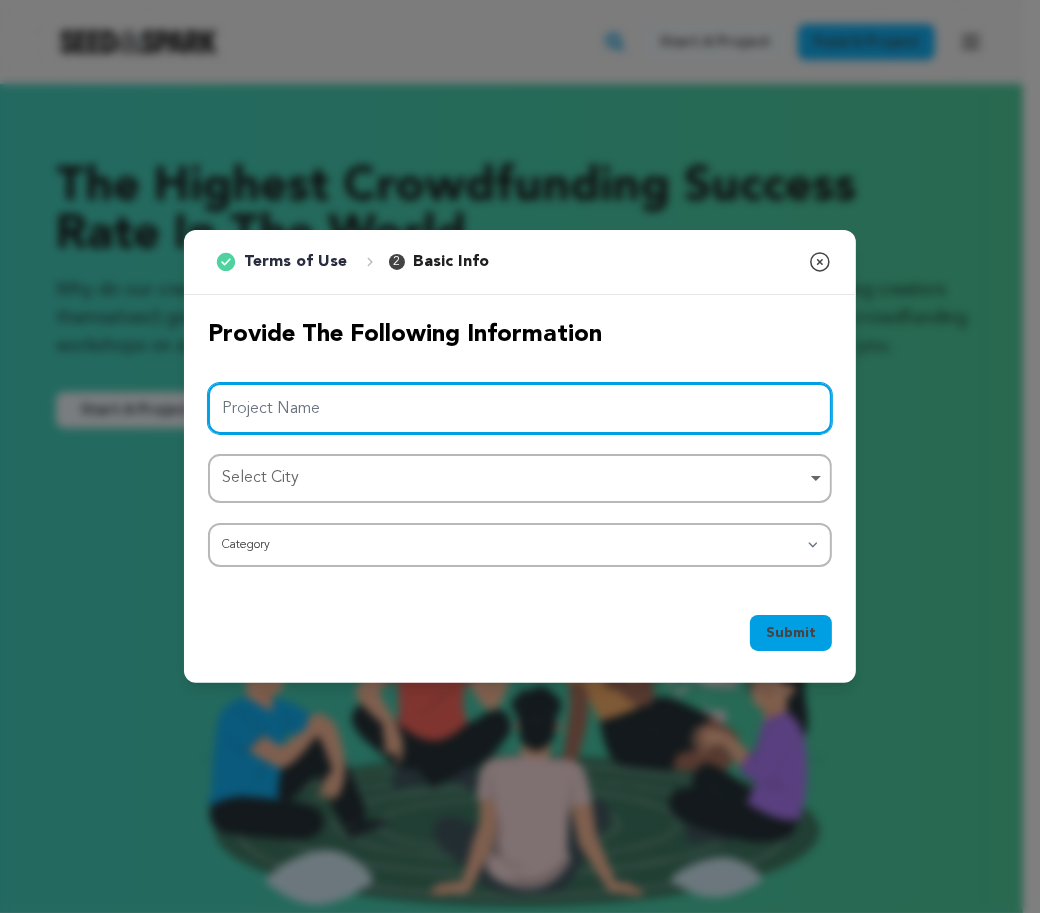 click on "Project Name" at bounding box center (520, 408) 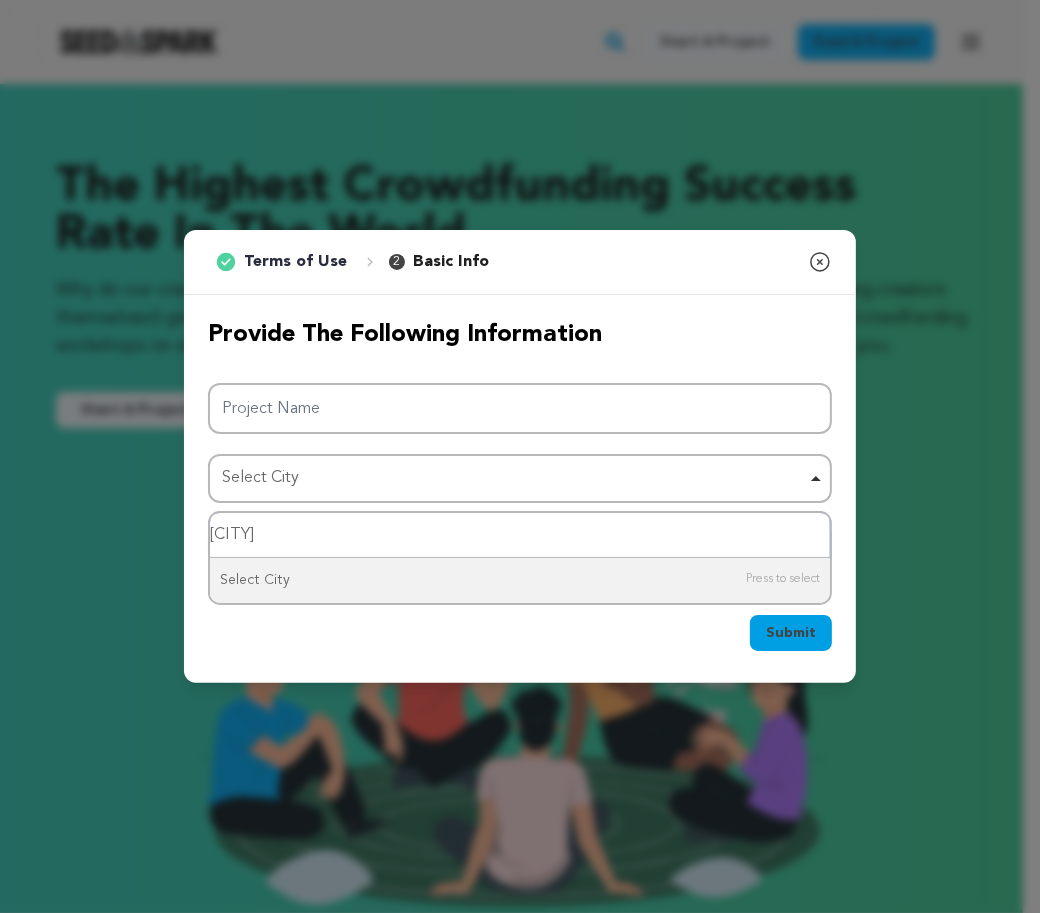 click on "[CITY]" at bounding box center (520, 535) 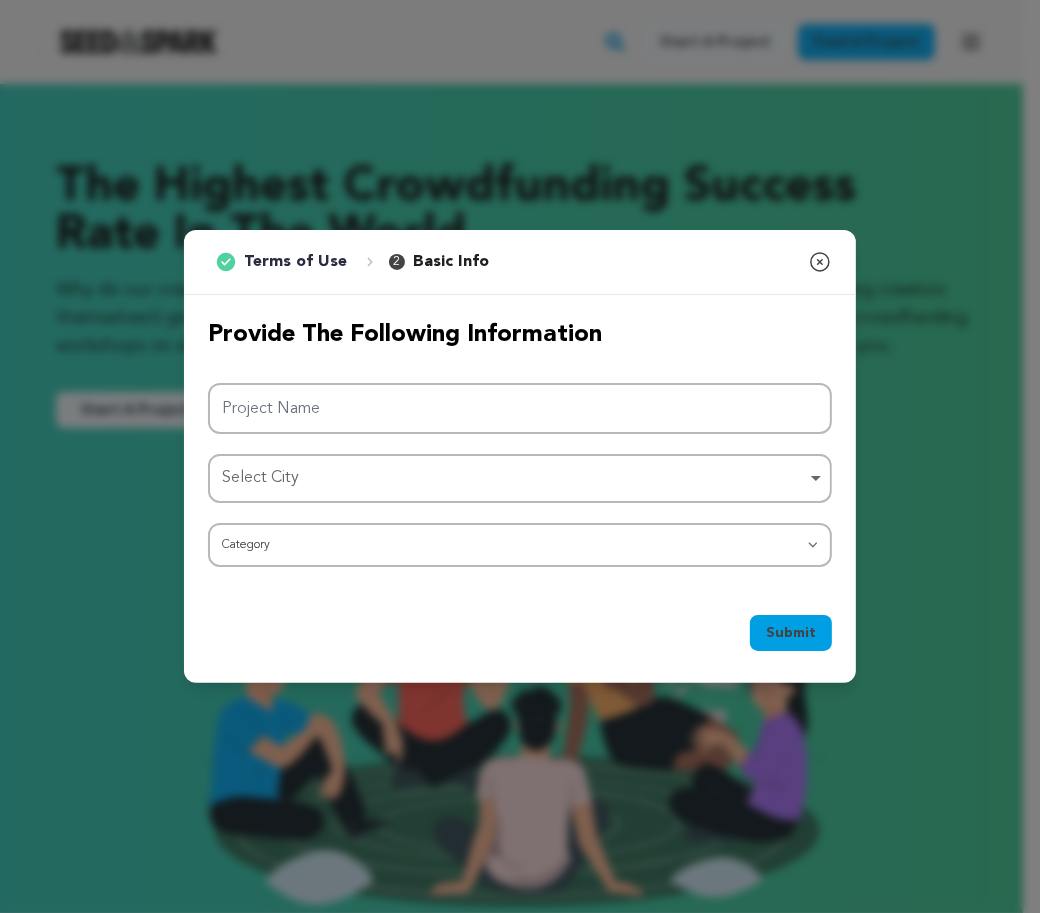 click on "Select City Remove item" at bounding box center (514, 478) 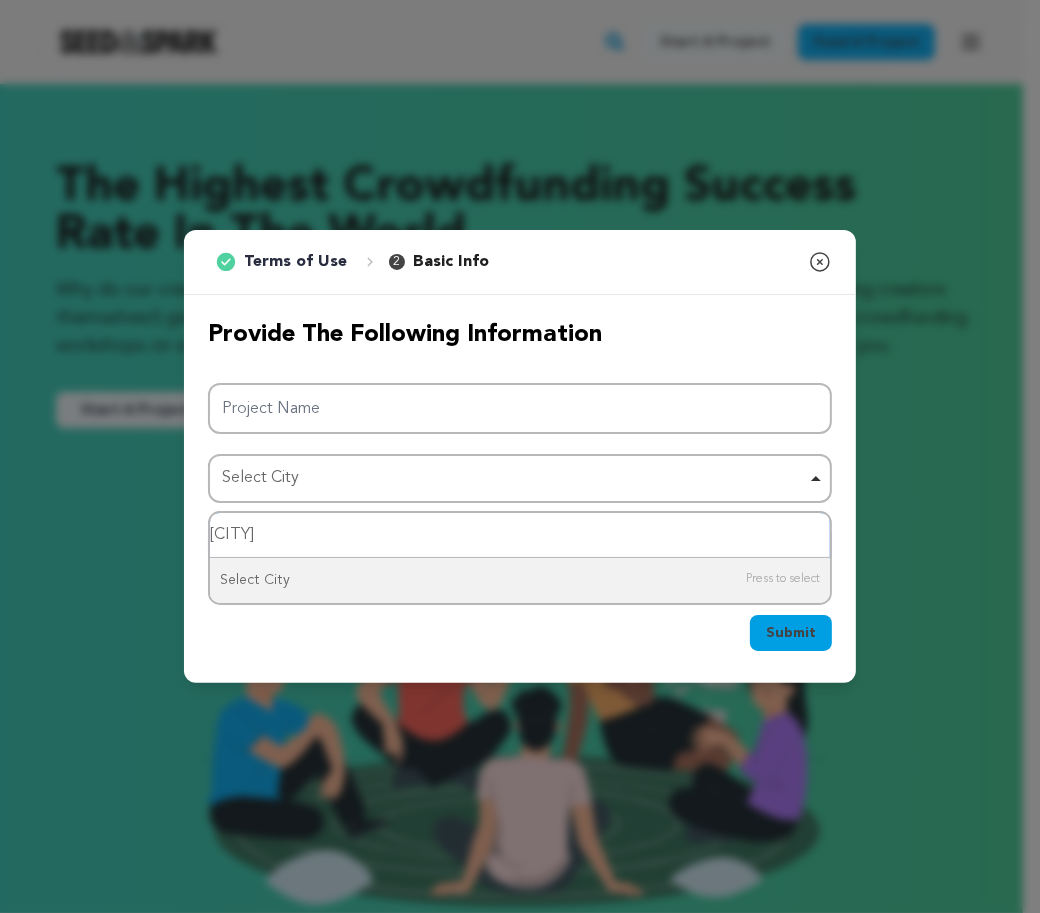 click on "Select City Remove item" at bounding box center [514, 478] 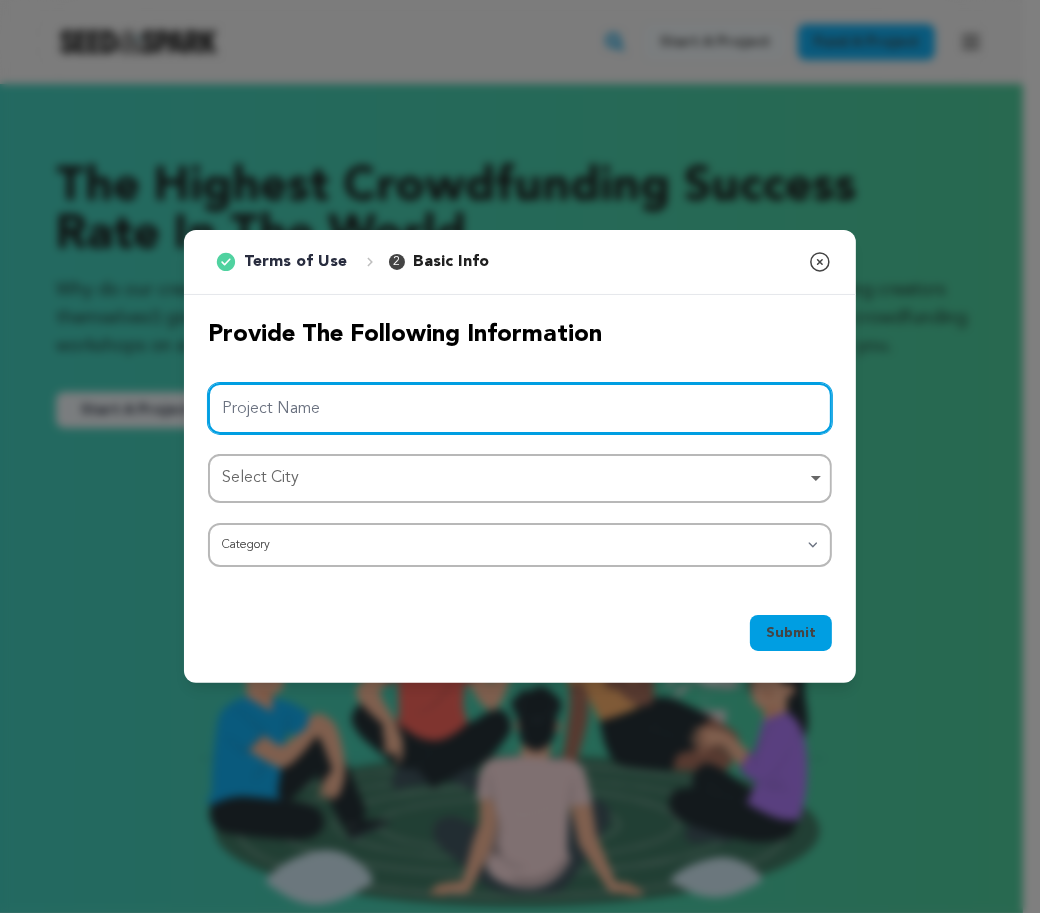 click on "Project Name" at bounding box center [520, 408] 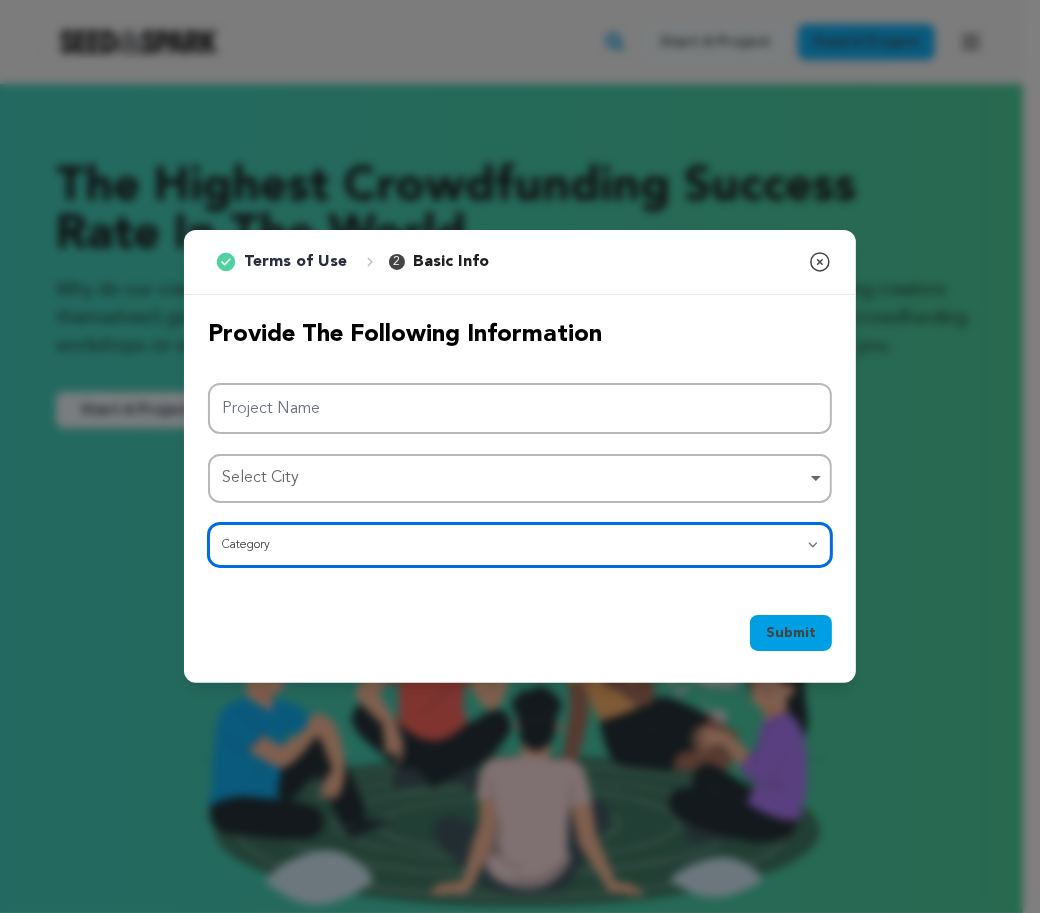 click on "Category
Film Feature
Film Short
Series
Film Festival
Company
Music Video
VR Experience
Comics
Artist Residency
Art & Photography
Collective
Dance
Games
Music
Radio & Podcasts
Orgs & Companies
Writing & Publishing
Venue & Spaces
Theatre" at bounding box center [520, 545] 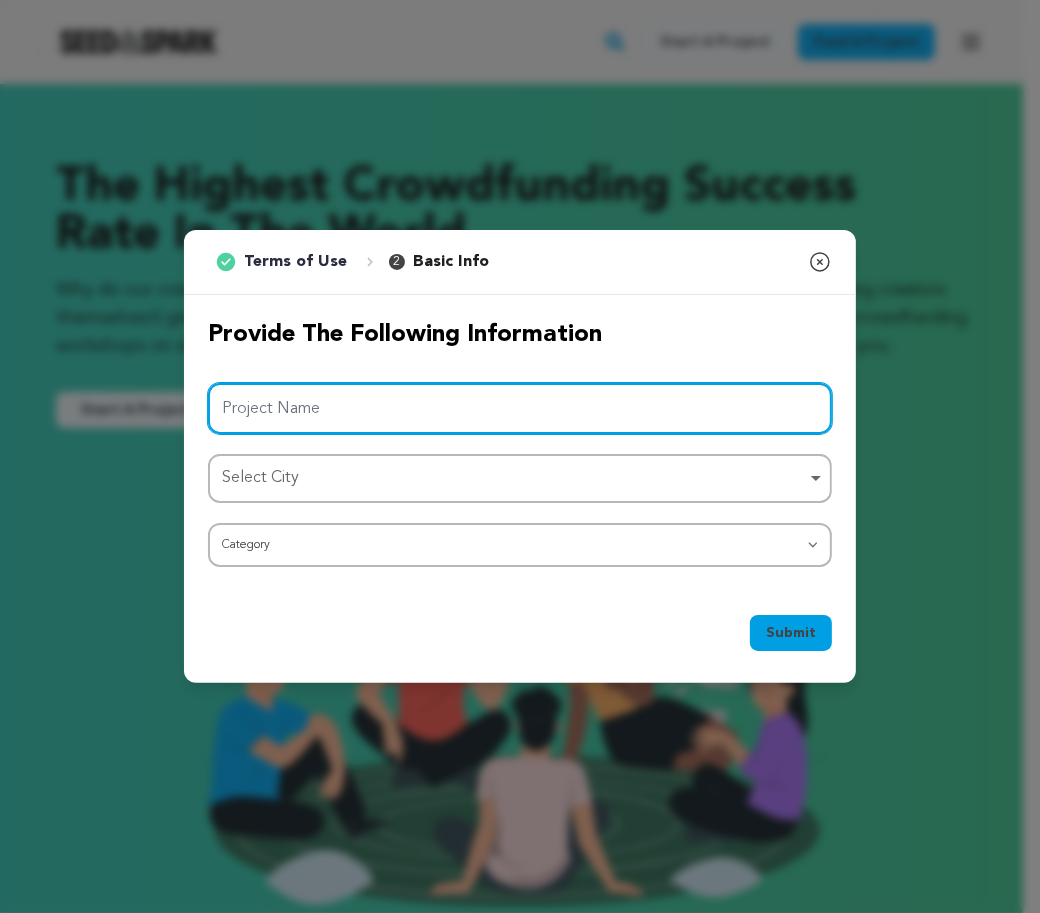 click on "Project Name" at bounding box center [520, 408] 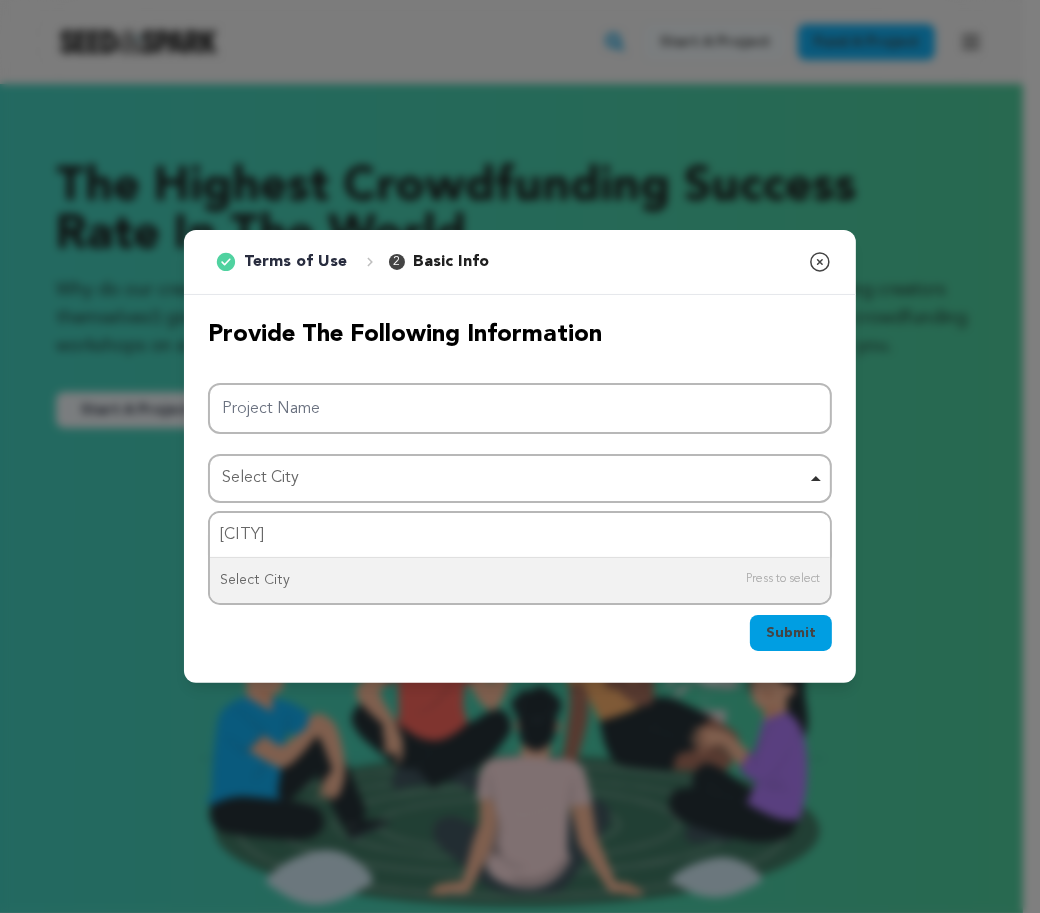 type 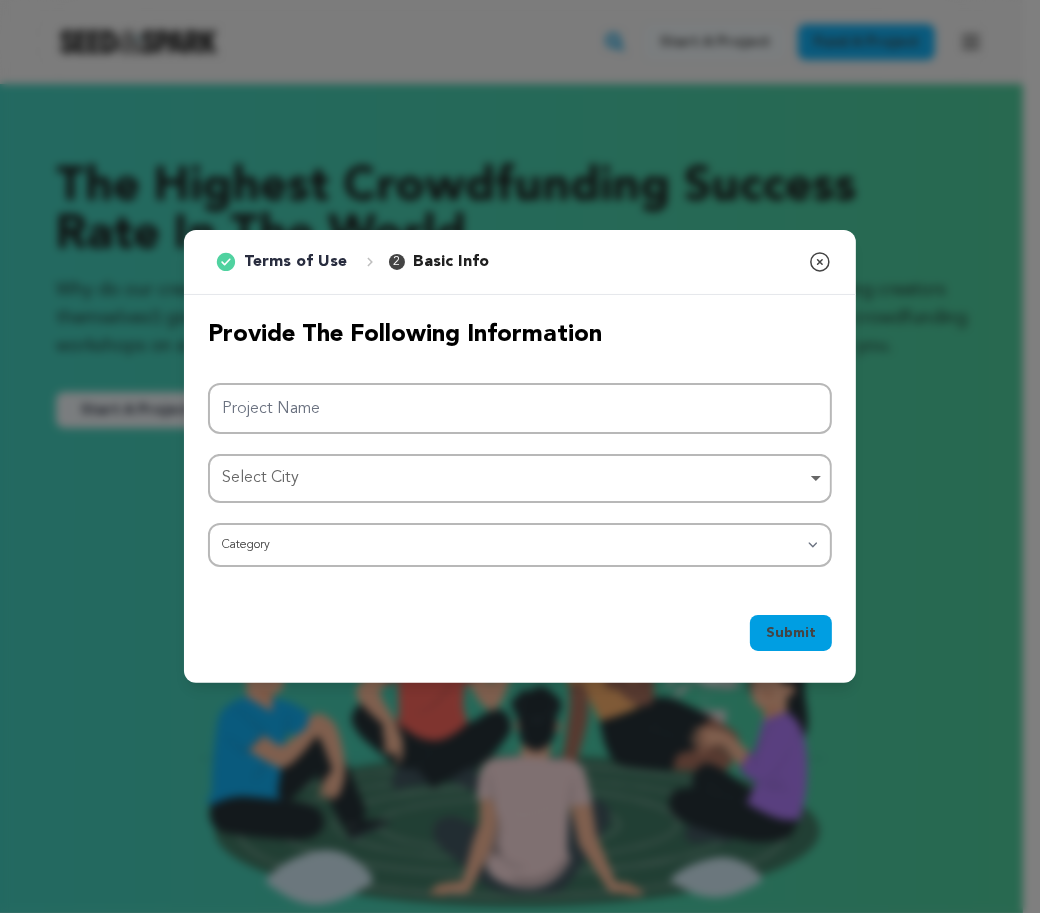 drag, startPoint x: 301, startPoint y: 486, endPoint x: 326, endPoint y: 484, distance: 25.079872 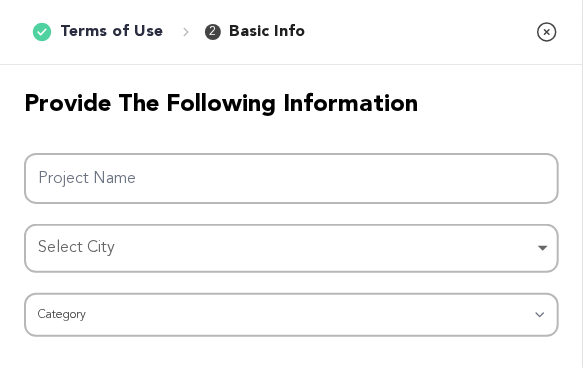 click on "Provide the following information
Project Name
Select [CITY]  Select [CITY] Remove item  Select [CITY]
Category
Film Feature
Film Short
Series
Film Festival
Company
Music Video
VR Experience
Comics
Artist Residency
Art & Photography
Collective
Dance
Games
Music
Radio & Podcasts
Orgs & Companies Writing & Publishing Theatre
War" at bounding box center [291, 213] 